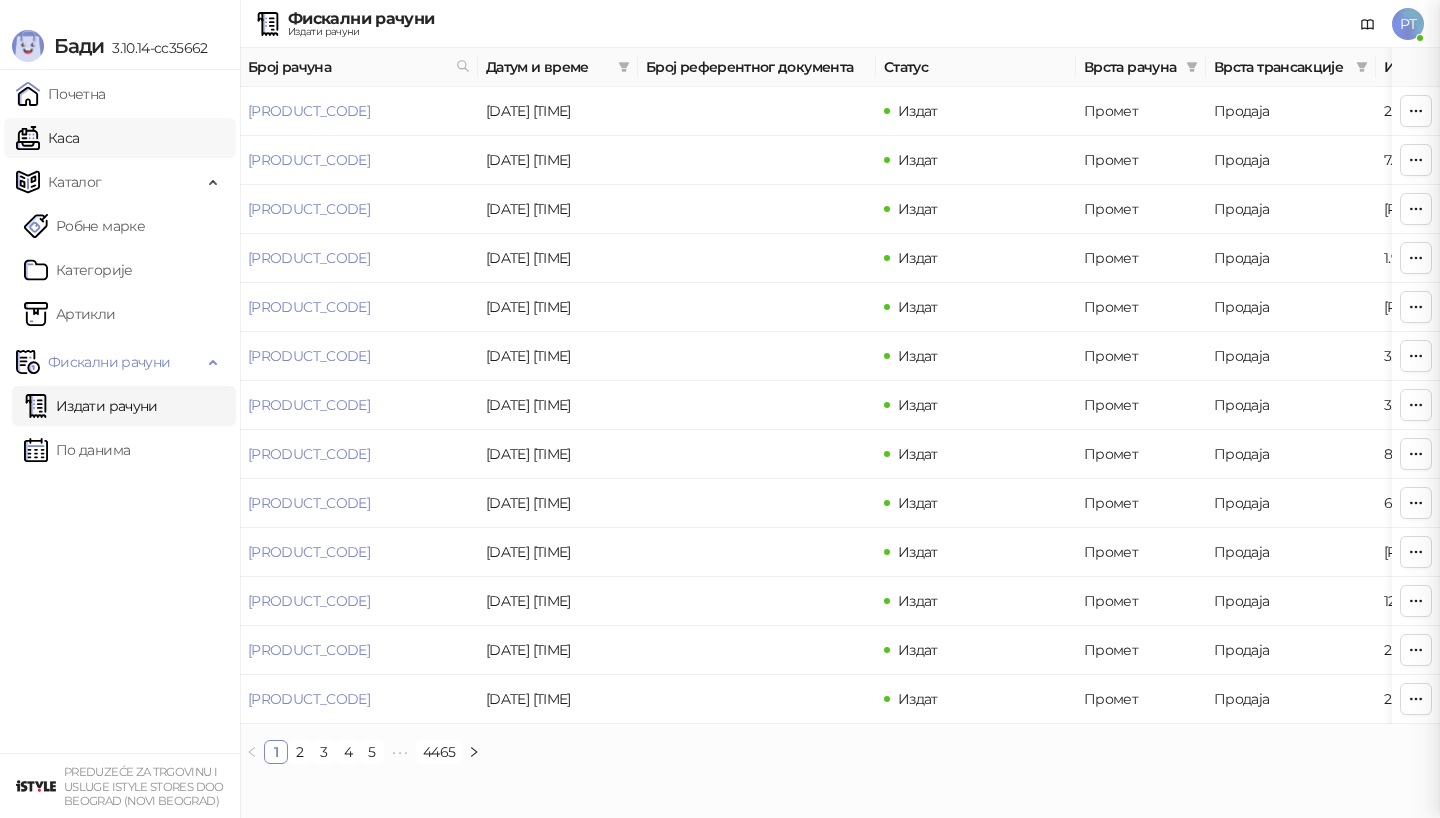 scroll, scrollTop: 0, scrollLeft: 0, axis: both 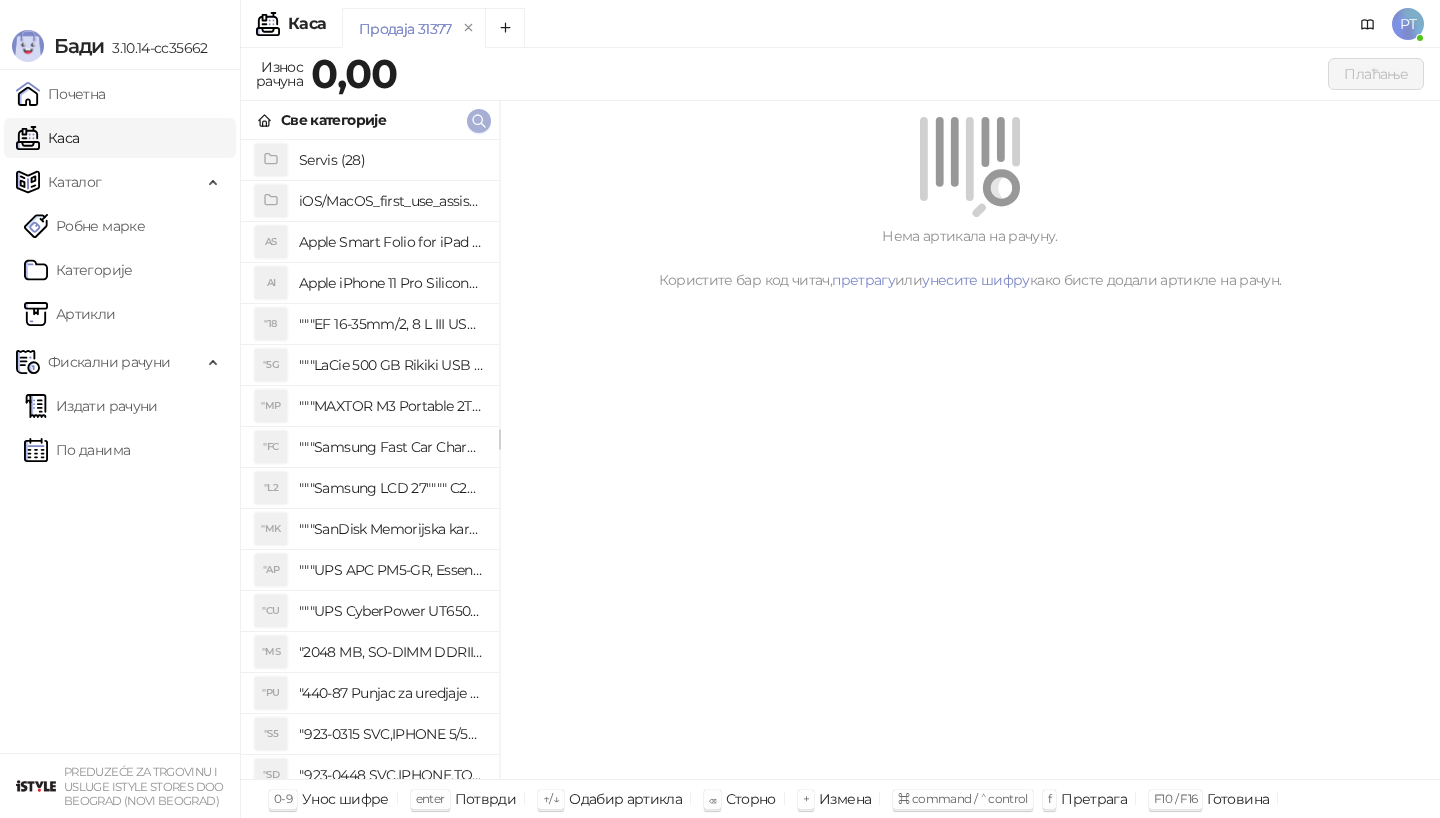 type 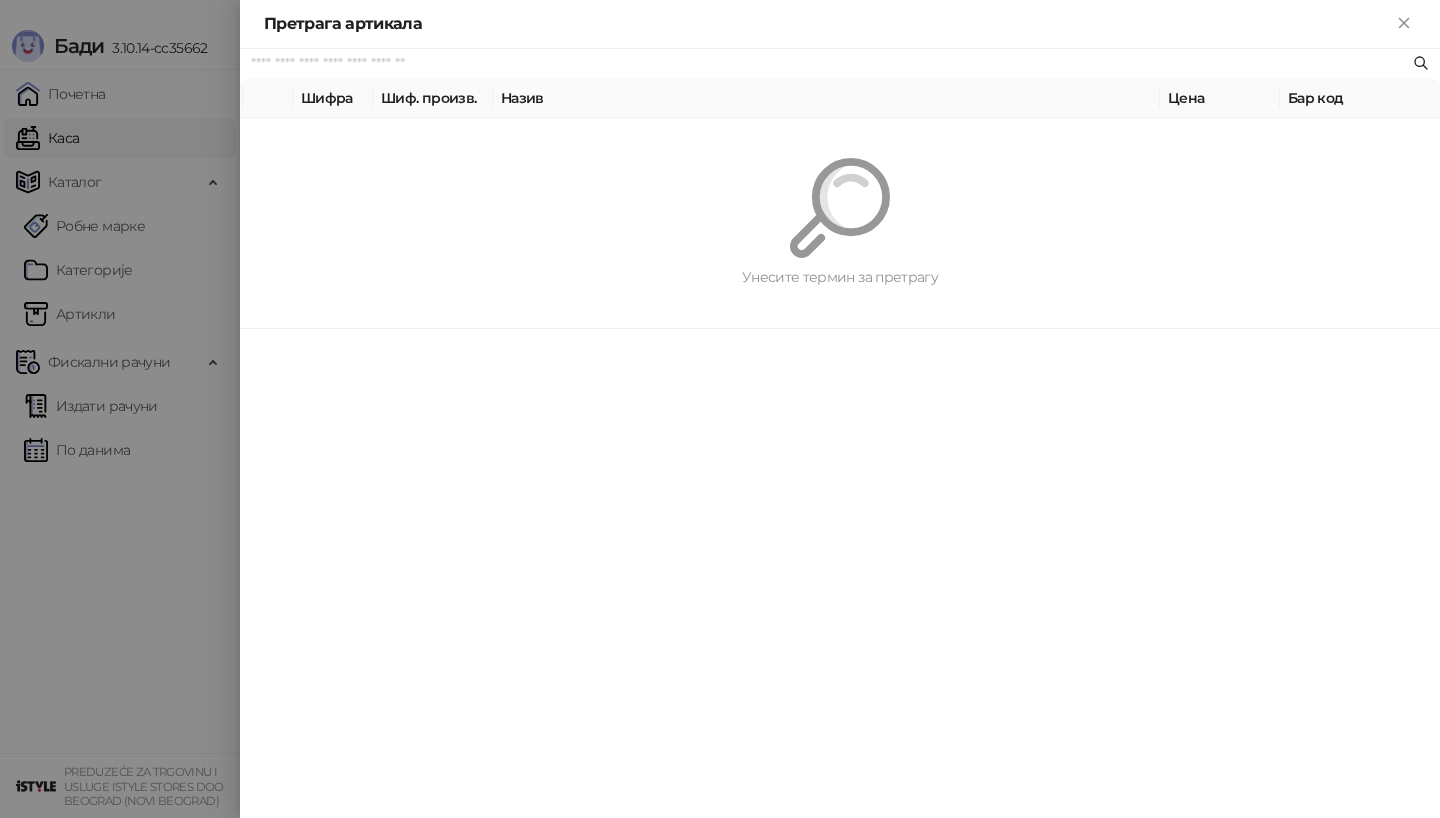 paste on "********" 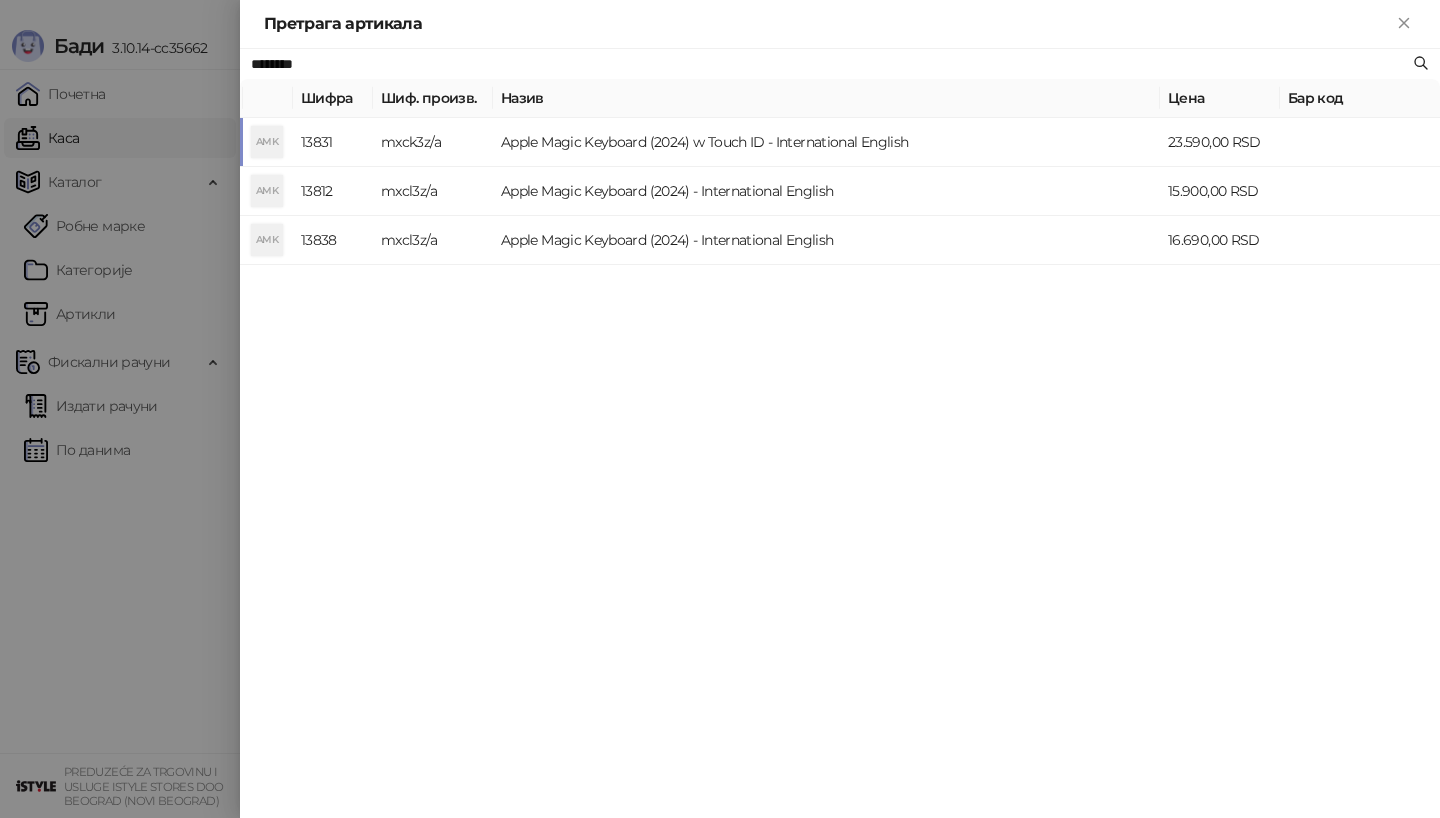 click on "mxck3z/a" at bounding box center (433, 142) 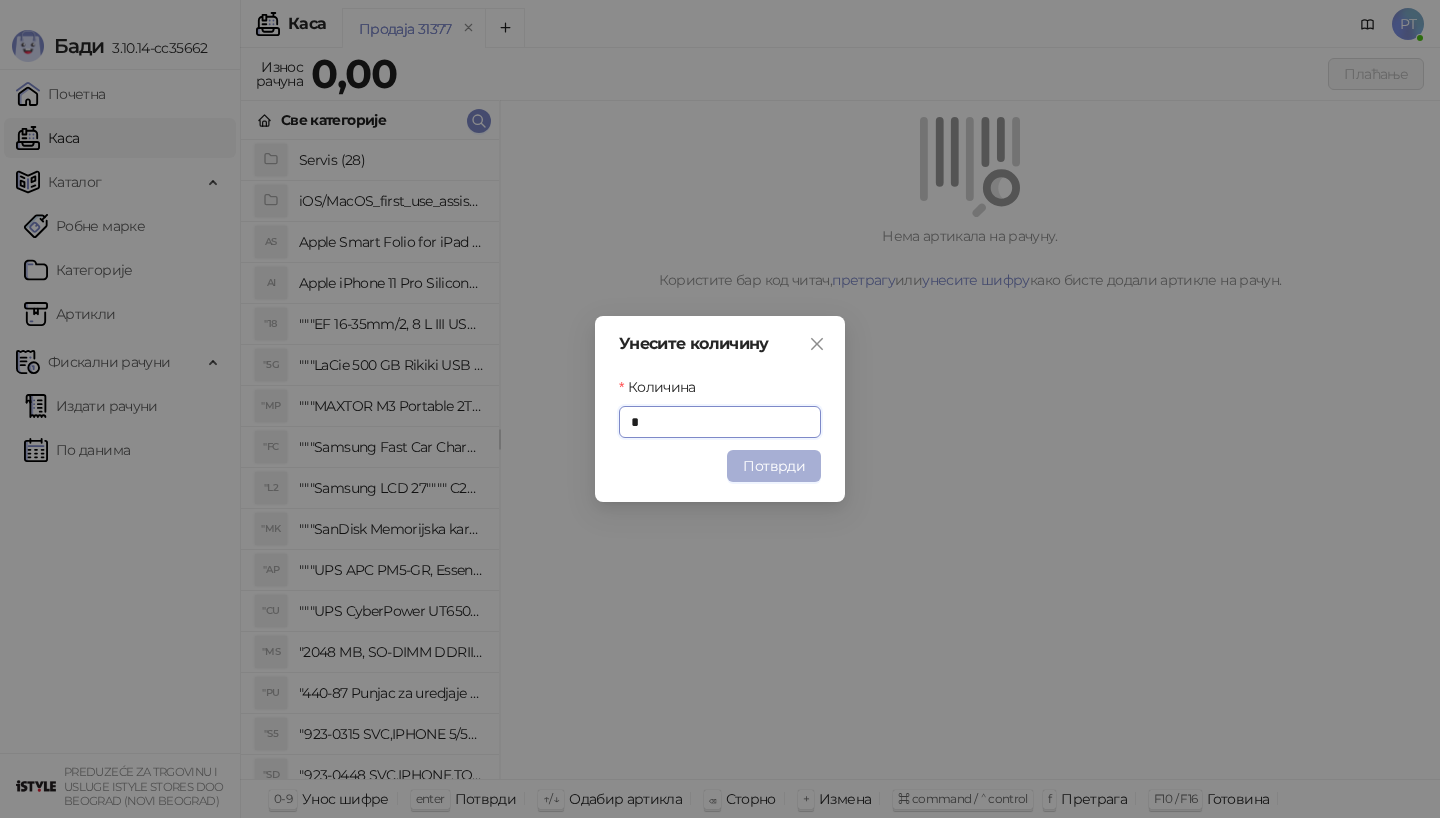 click on "Потврди" at bounding box center (774, 466) 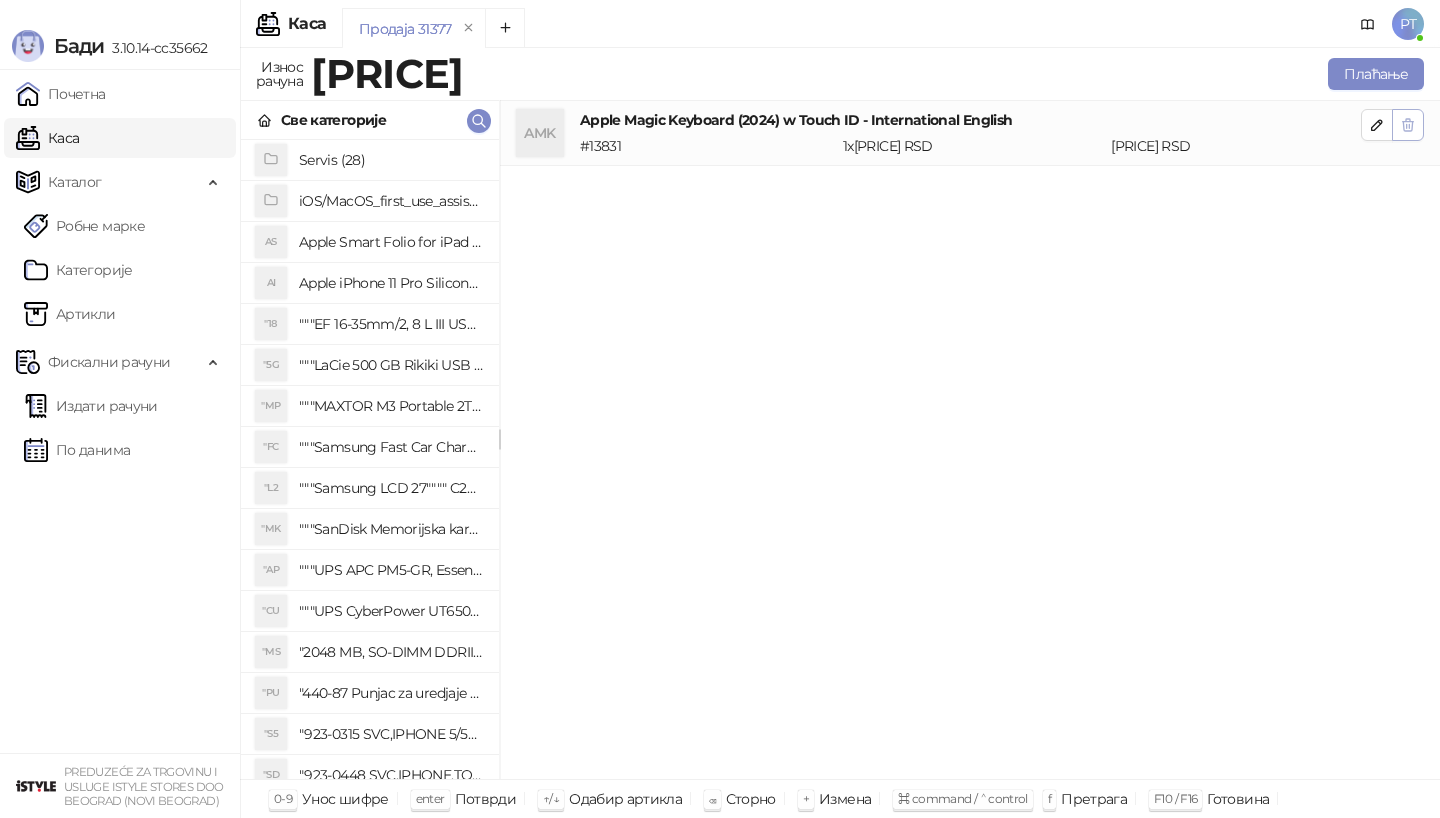 click 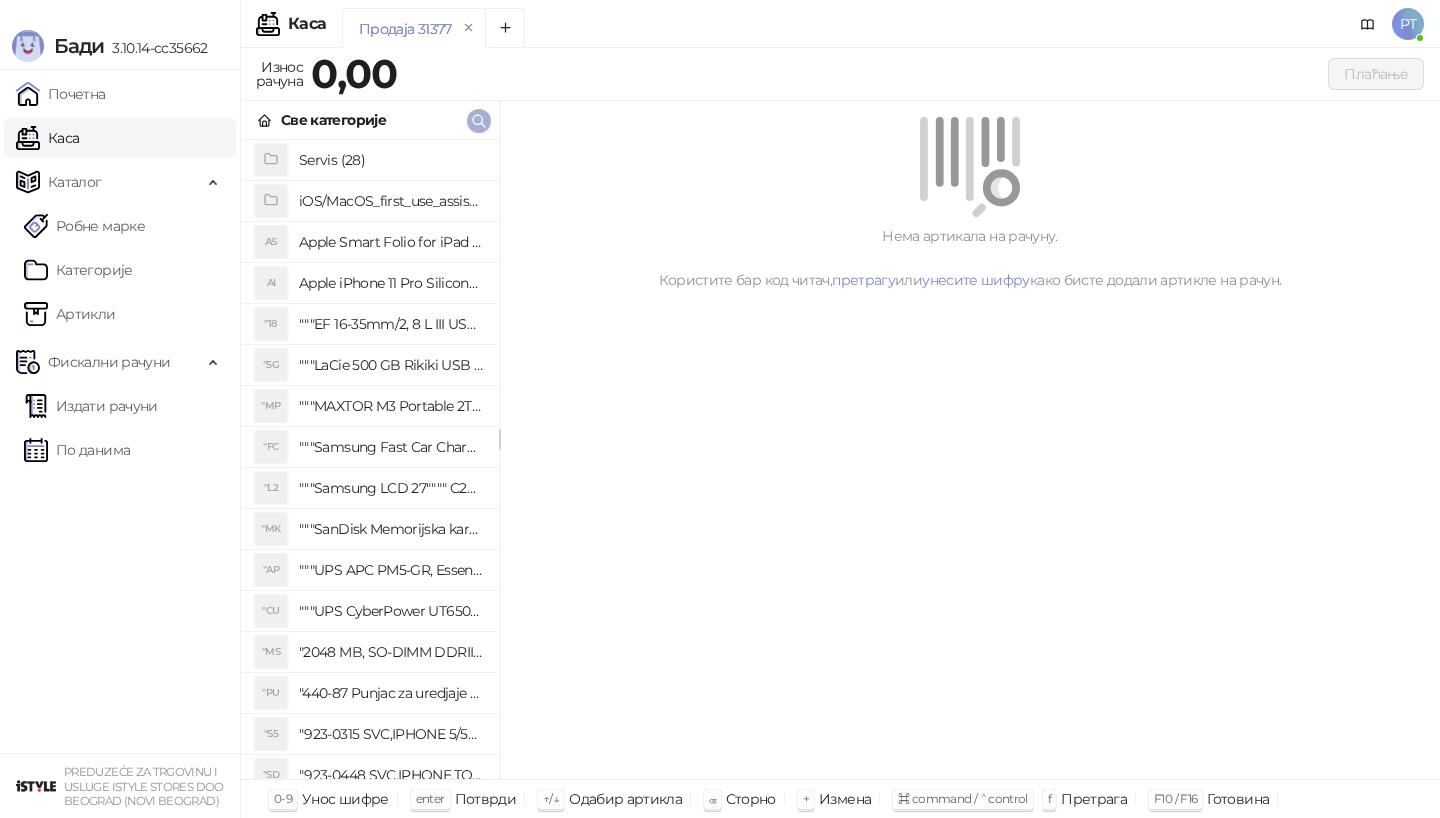 click at bounding box center (479, 120) 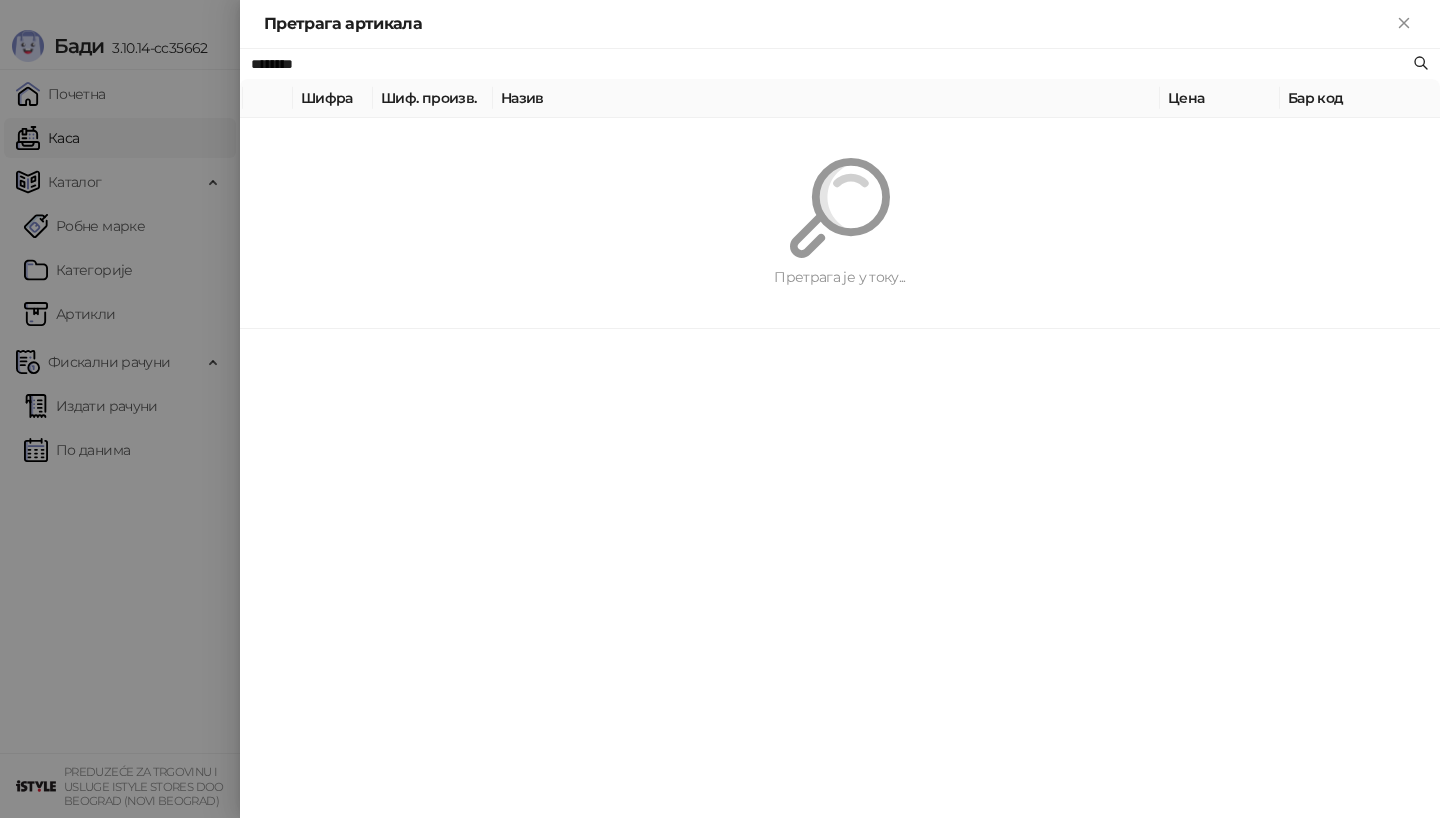 paste on "*" 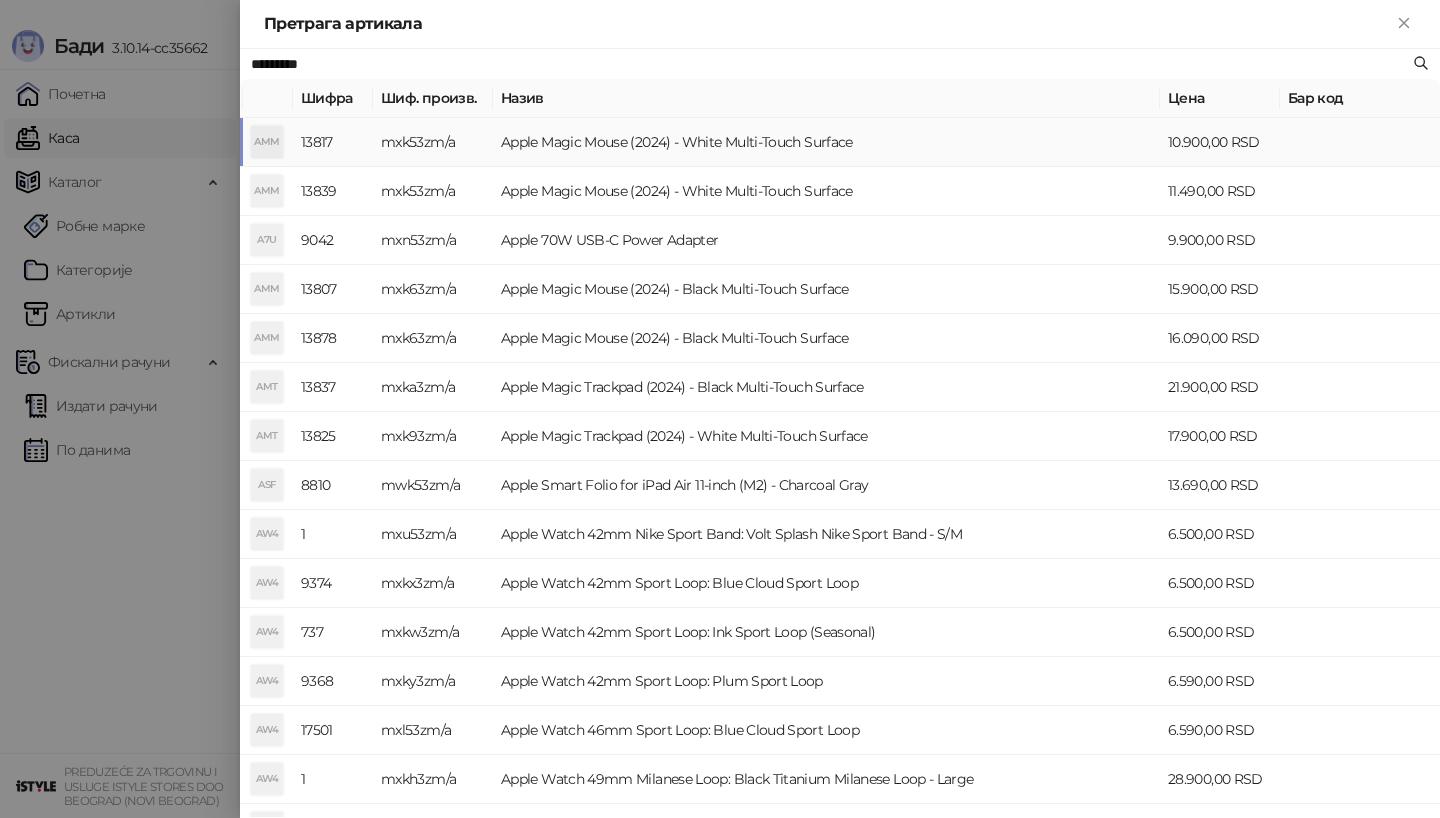 click on "mxk53zm/a" at bounding box center (433, 142) 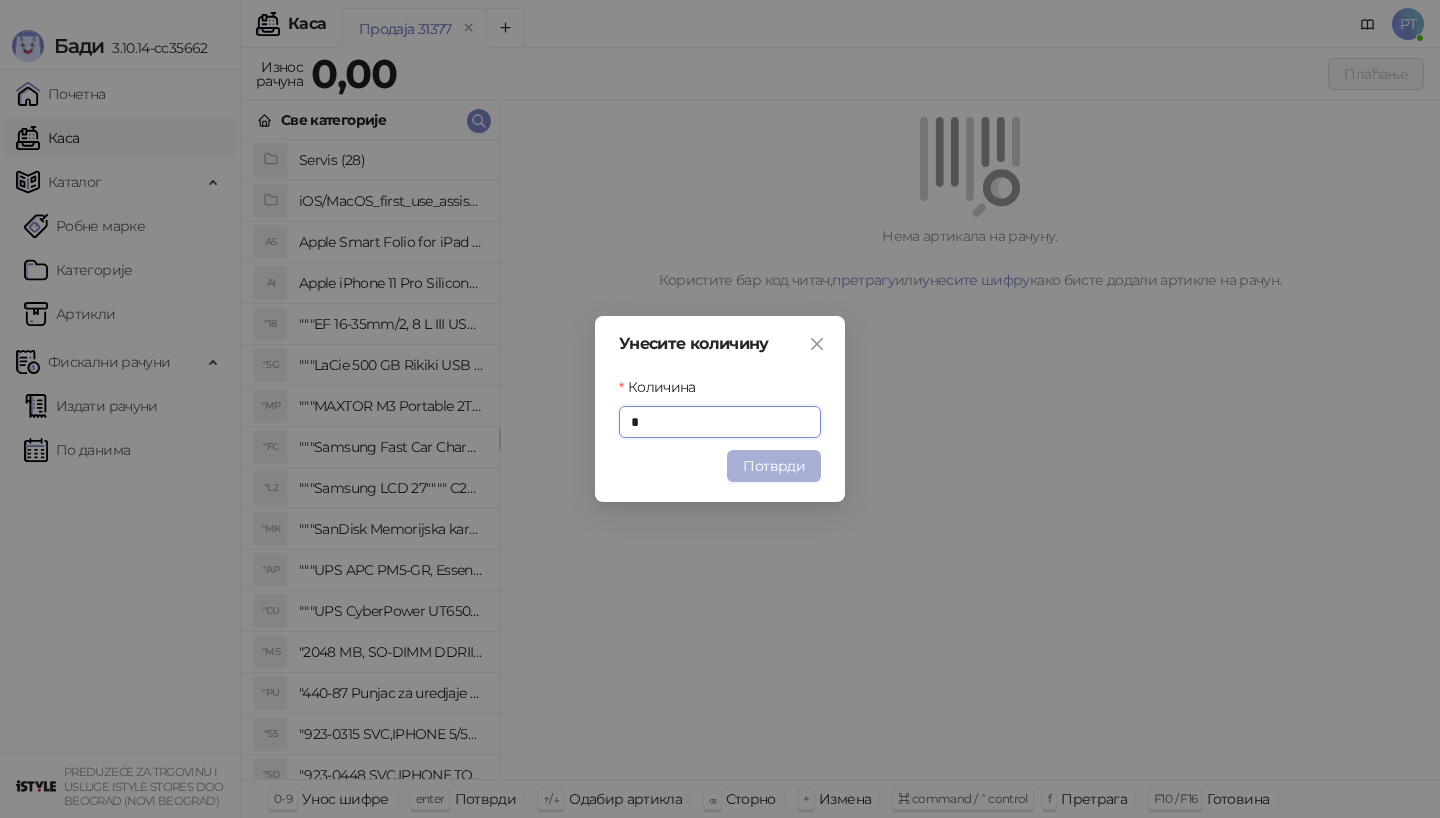 click on "Потврди" at bounding box center [774, 466] 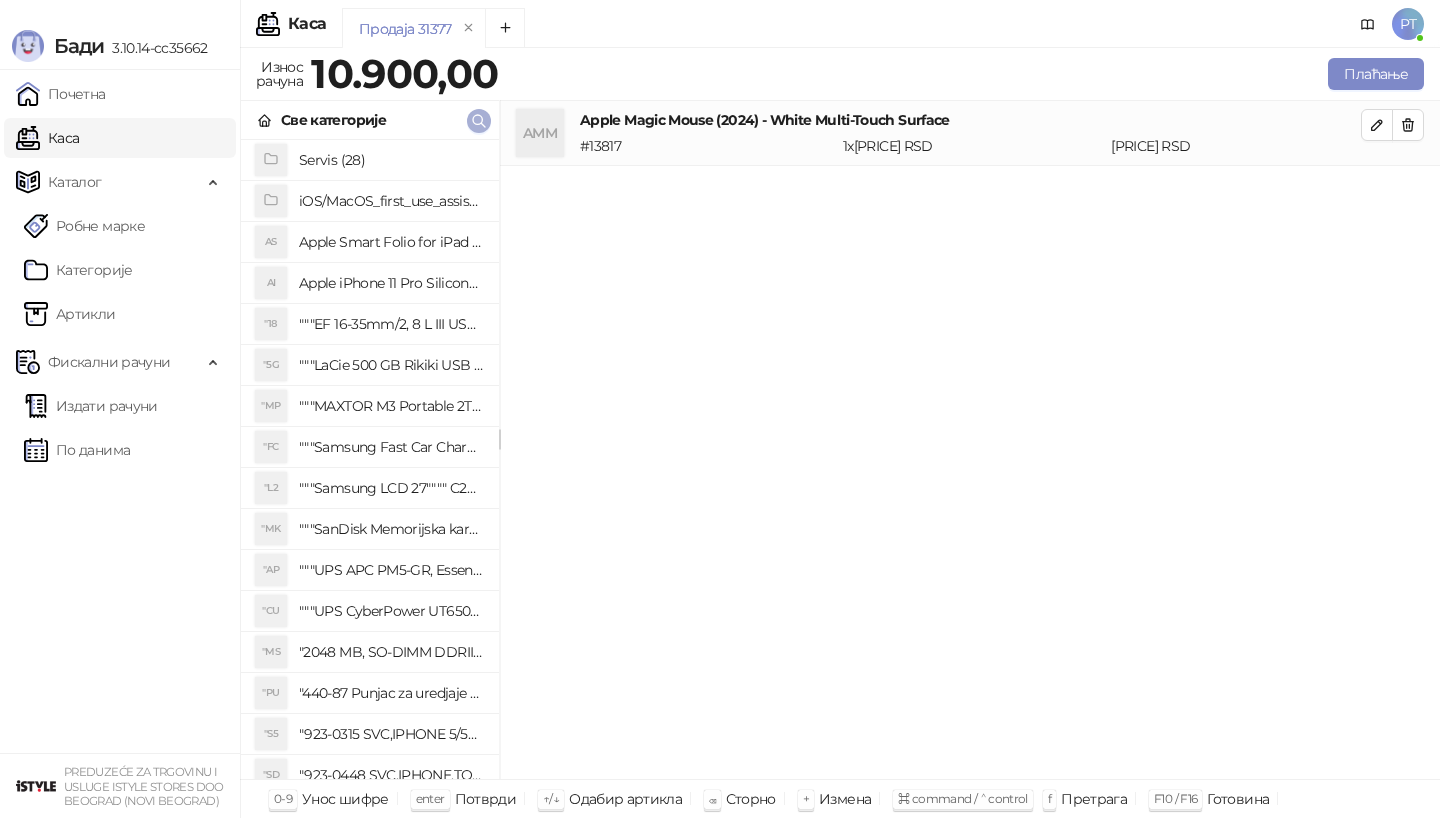 click 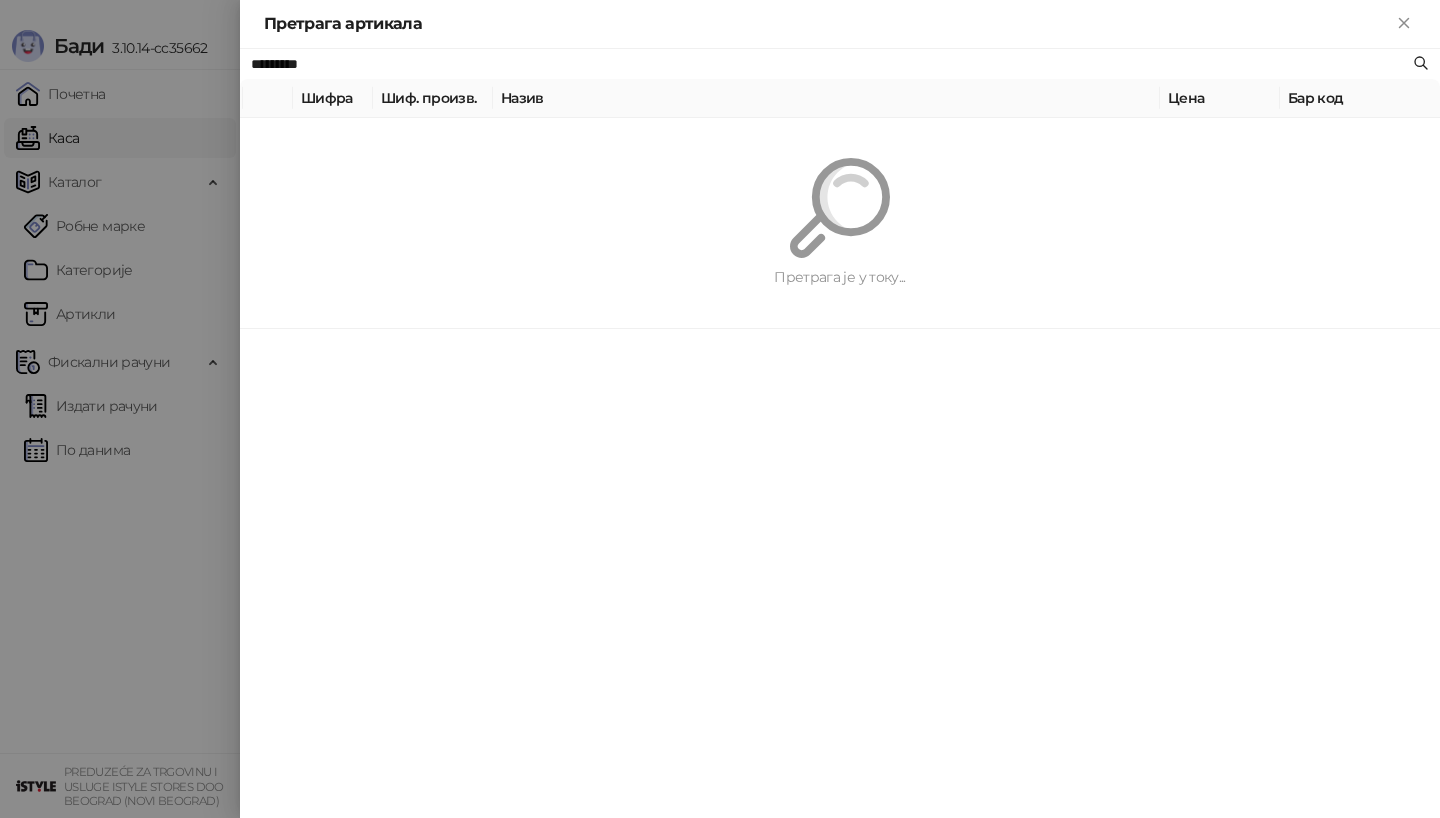 paste 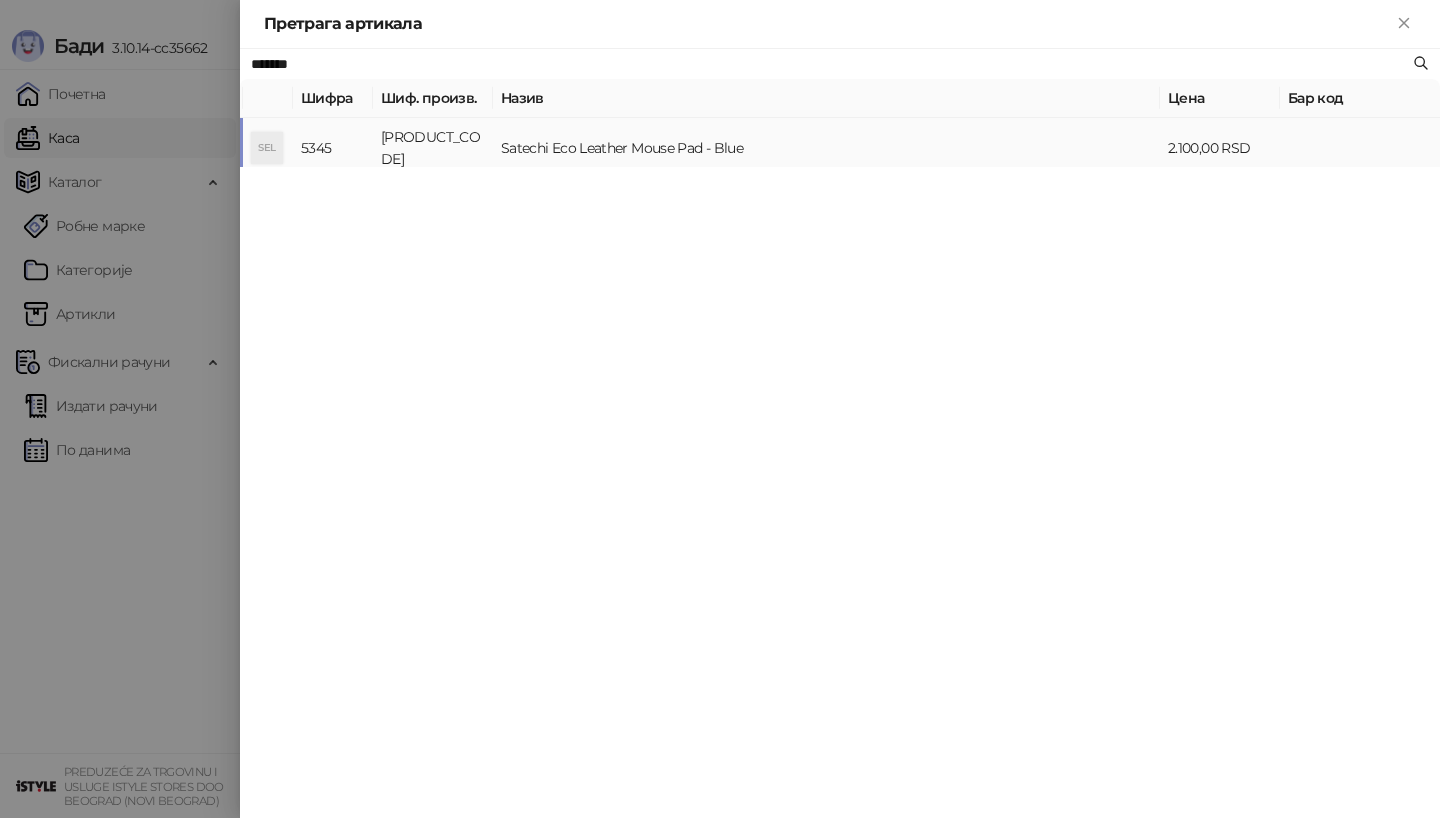 type on "*******" 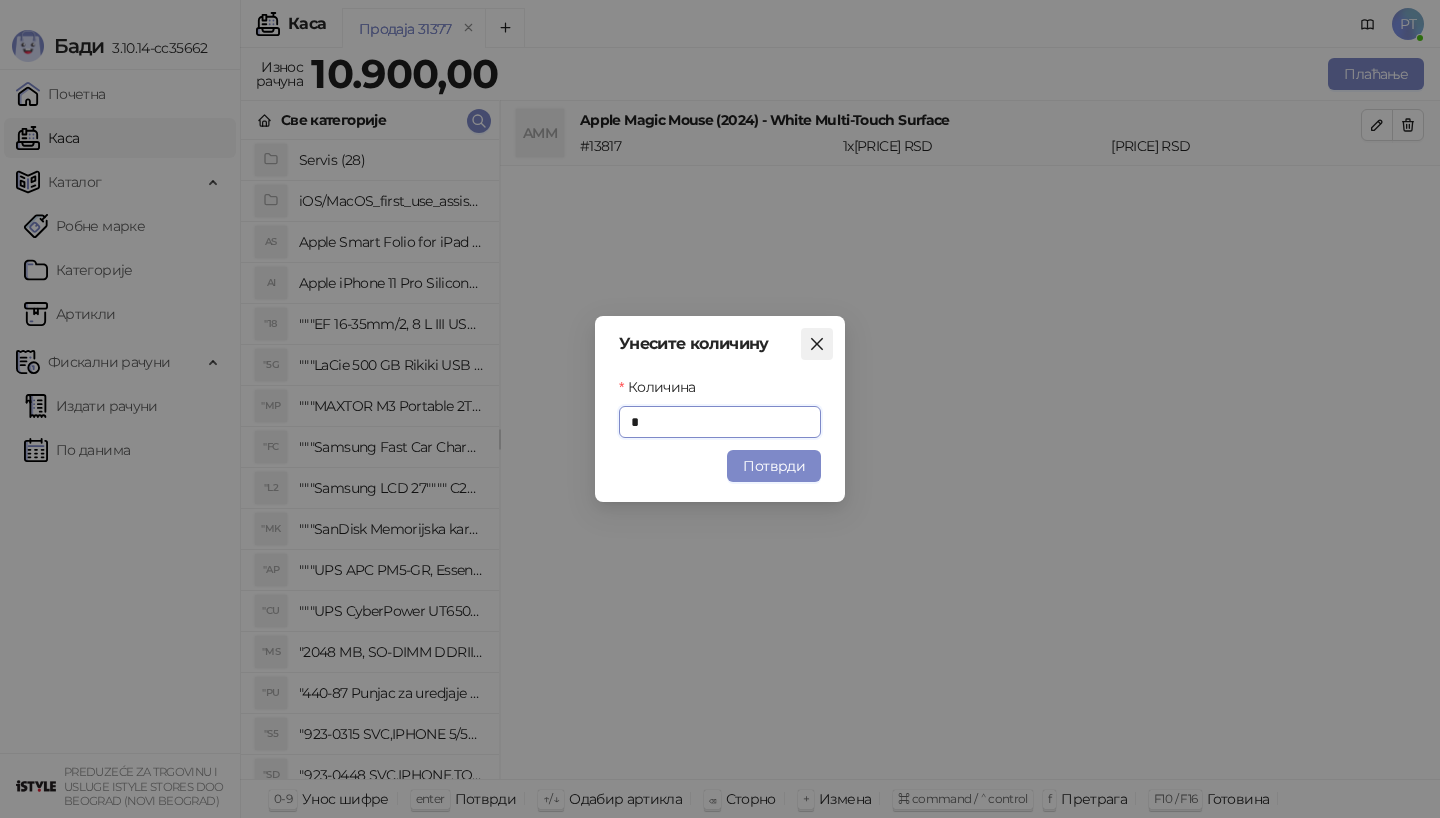 click 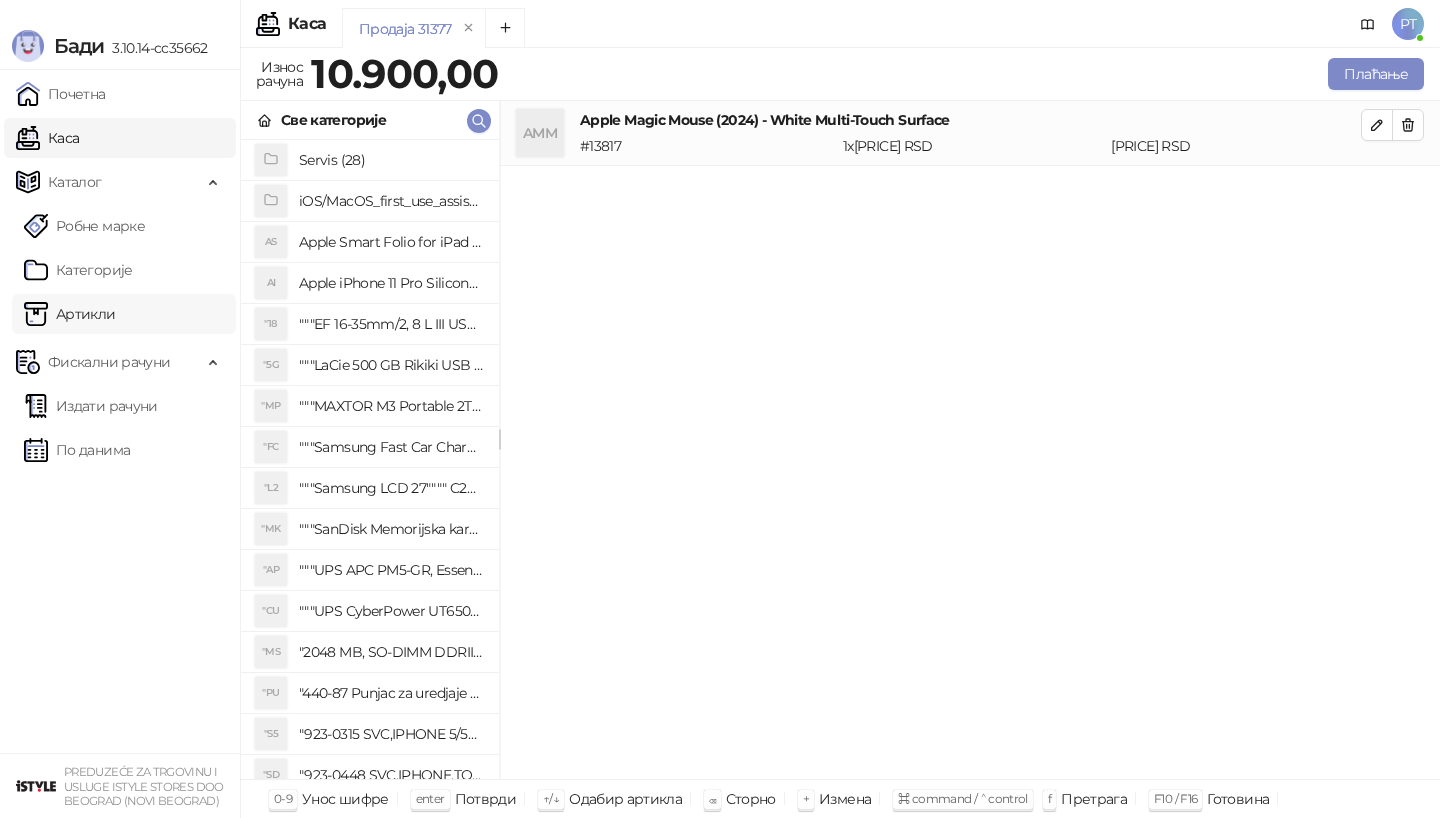 click on "Артикли" at bounding box center (70, 314) 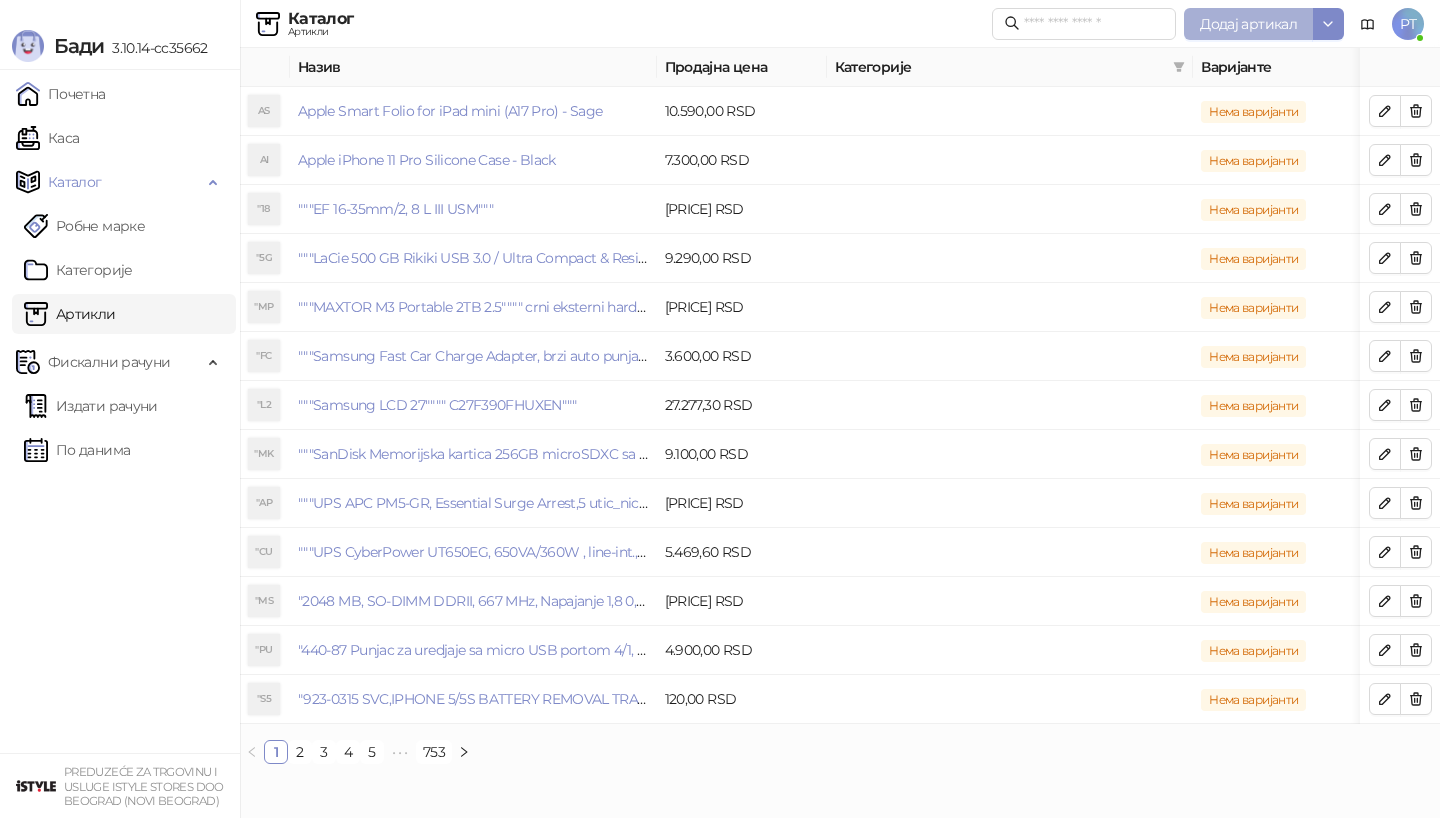 click on "Додај артикал" at bounding box center [1248, 24] 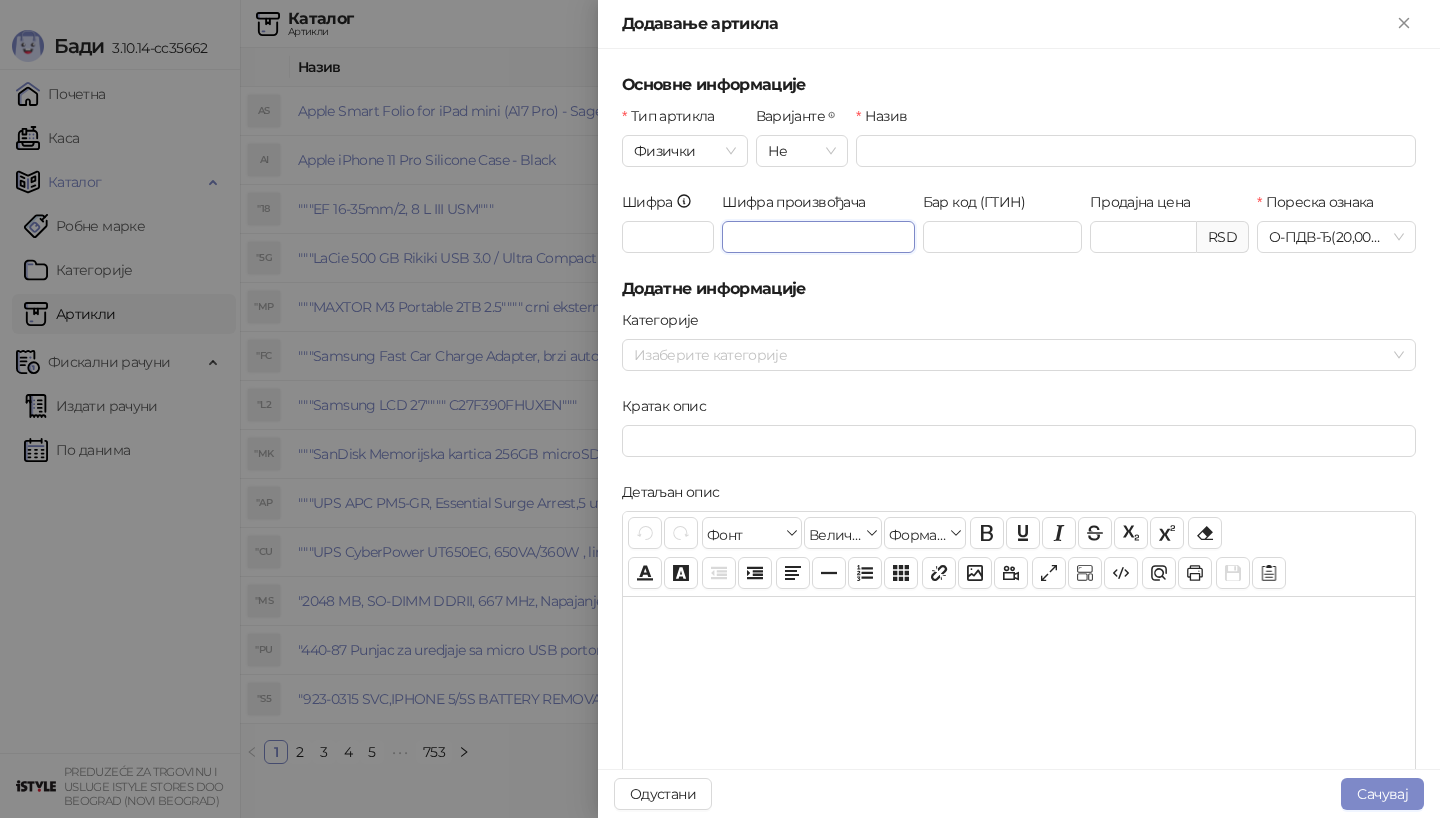 click on "Шифра произвођача" at bounding box center [818, 237] 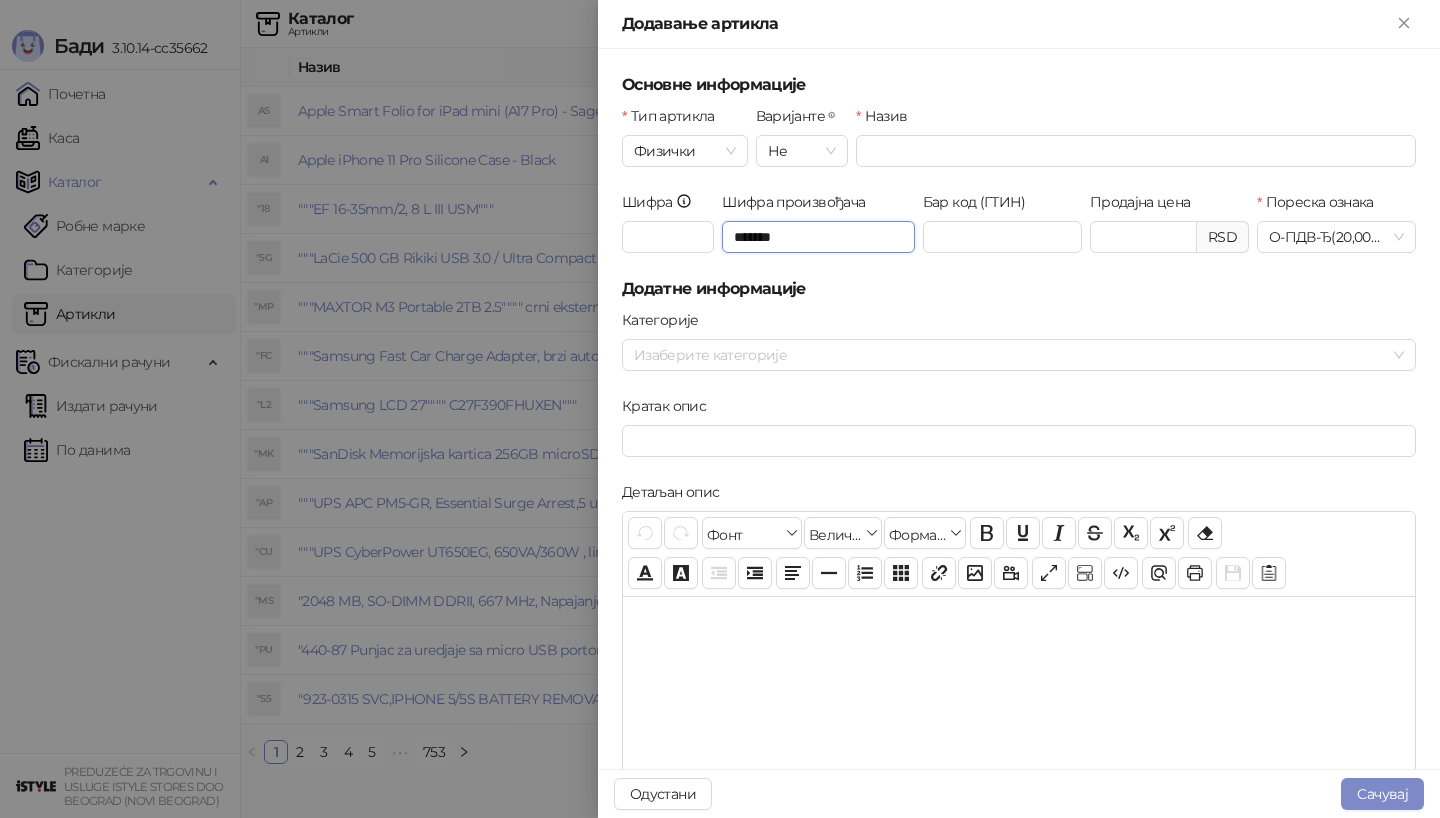type on "*******" 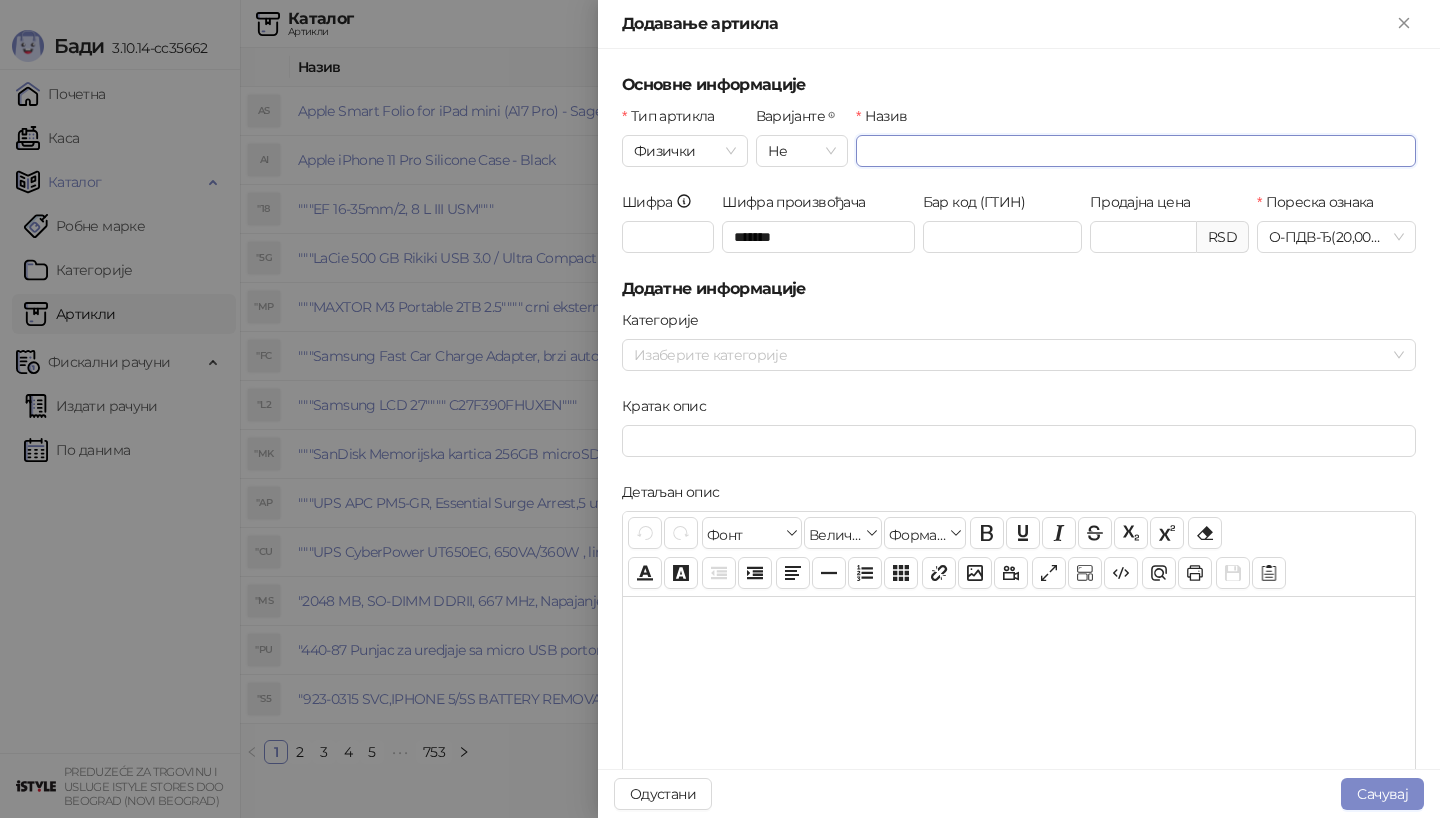 click on "Назив" at bounding box center (1136, 151) 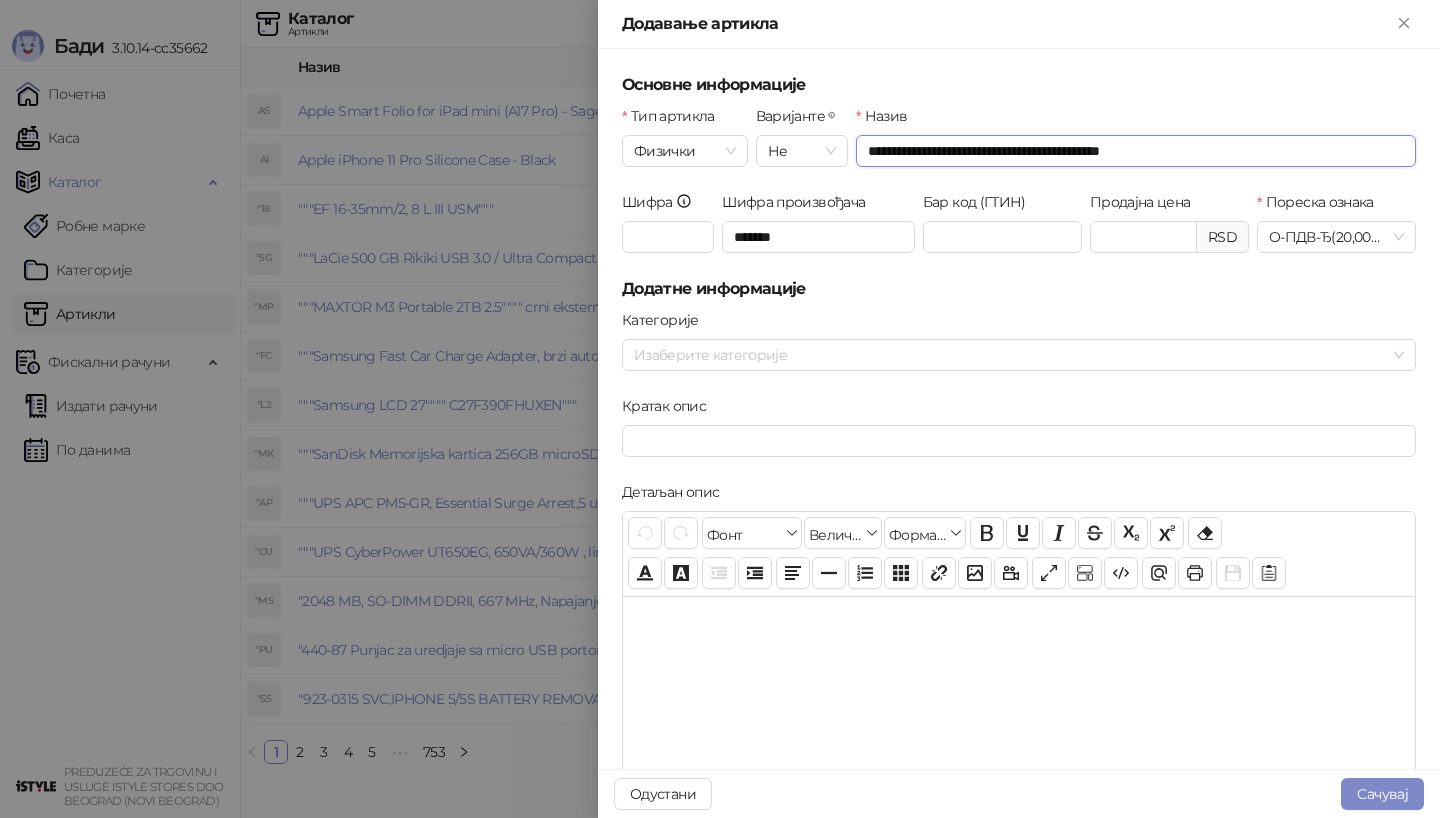 type on "**********" 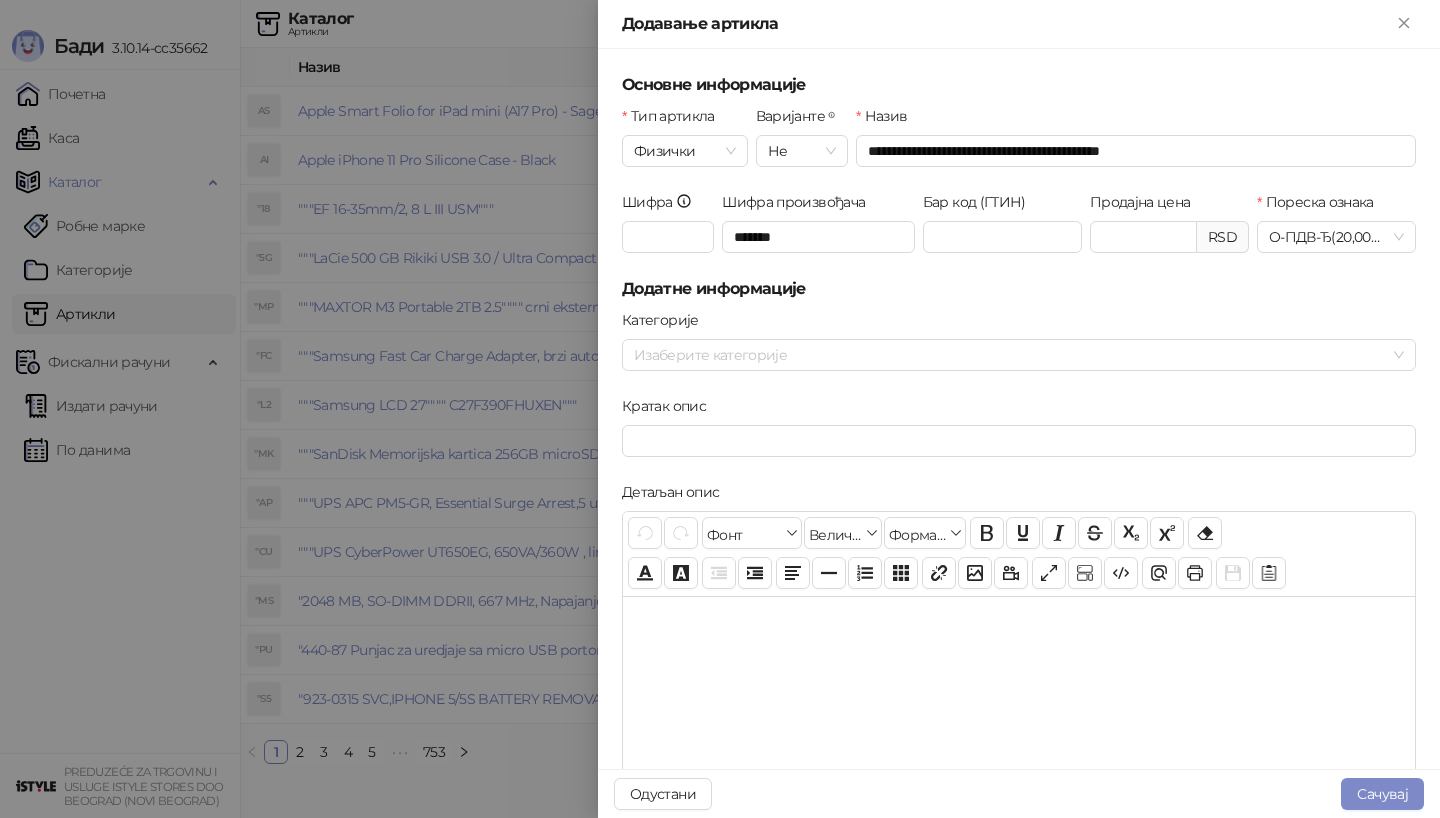 click on "Продајна цена RSD" at bounding box center (1169, 234) 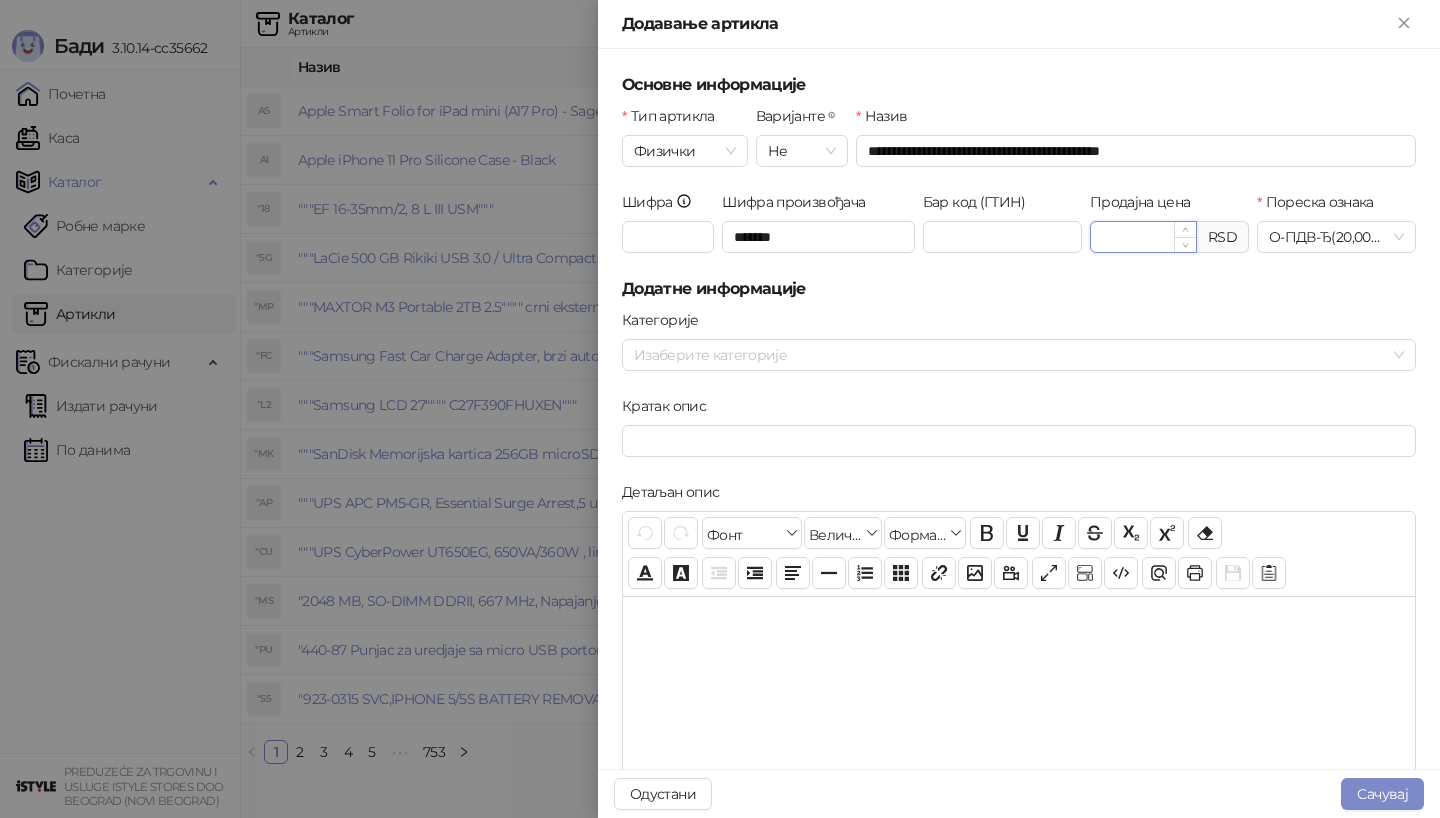 click on "Продајна цена" at bounding box center (1143, 237) 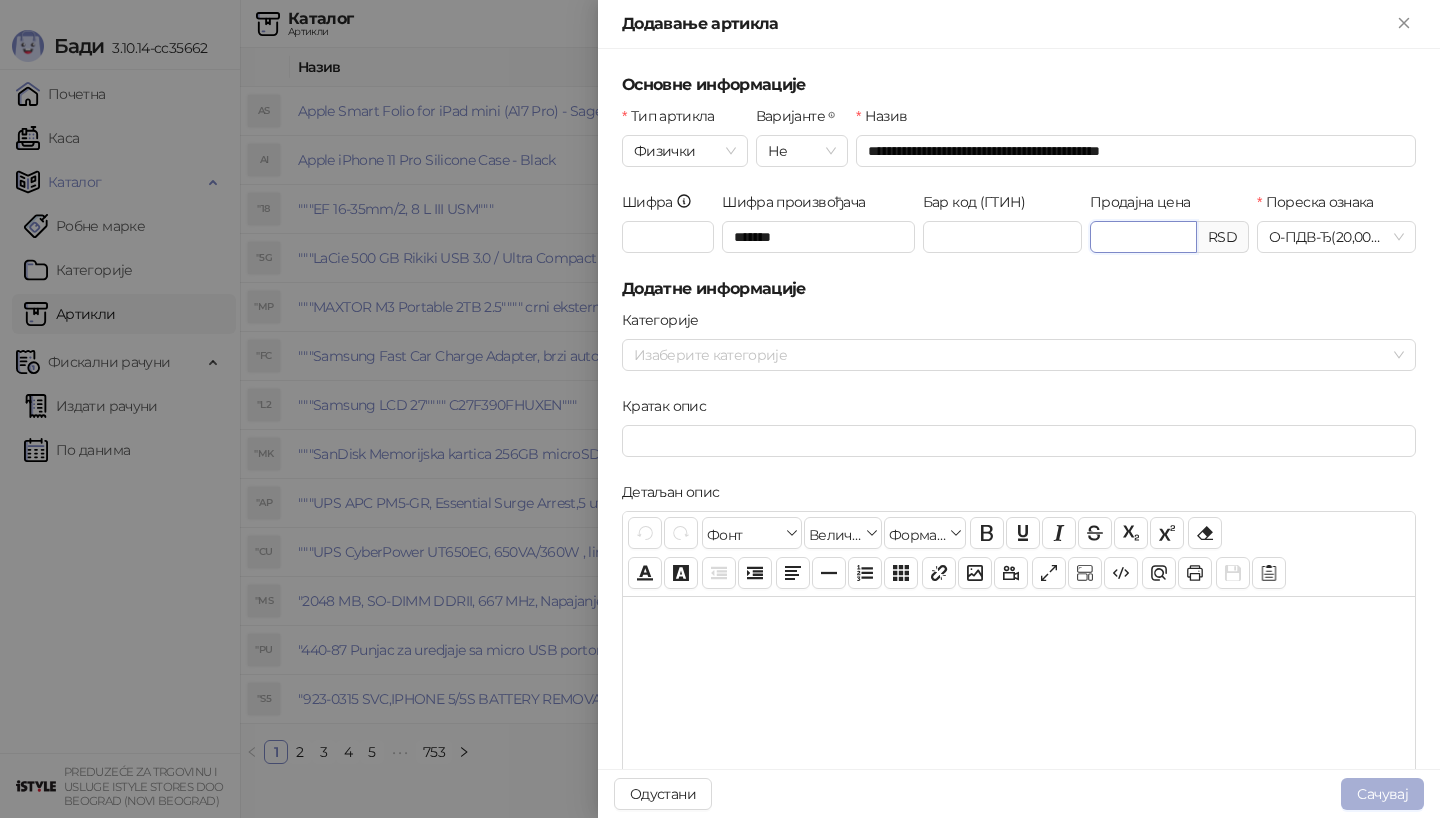 type on "*******" 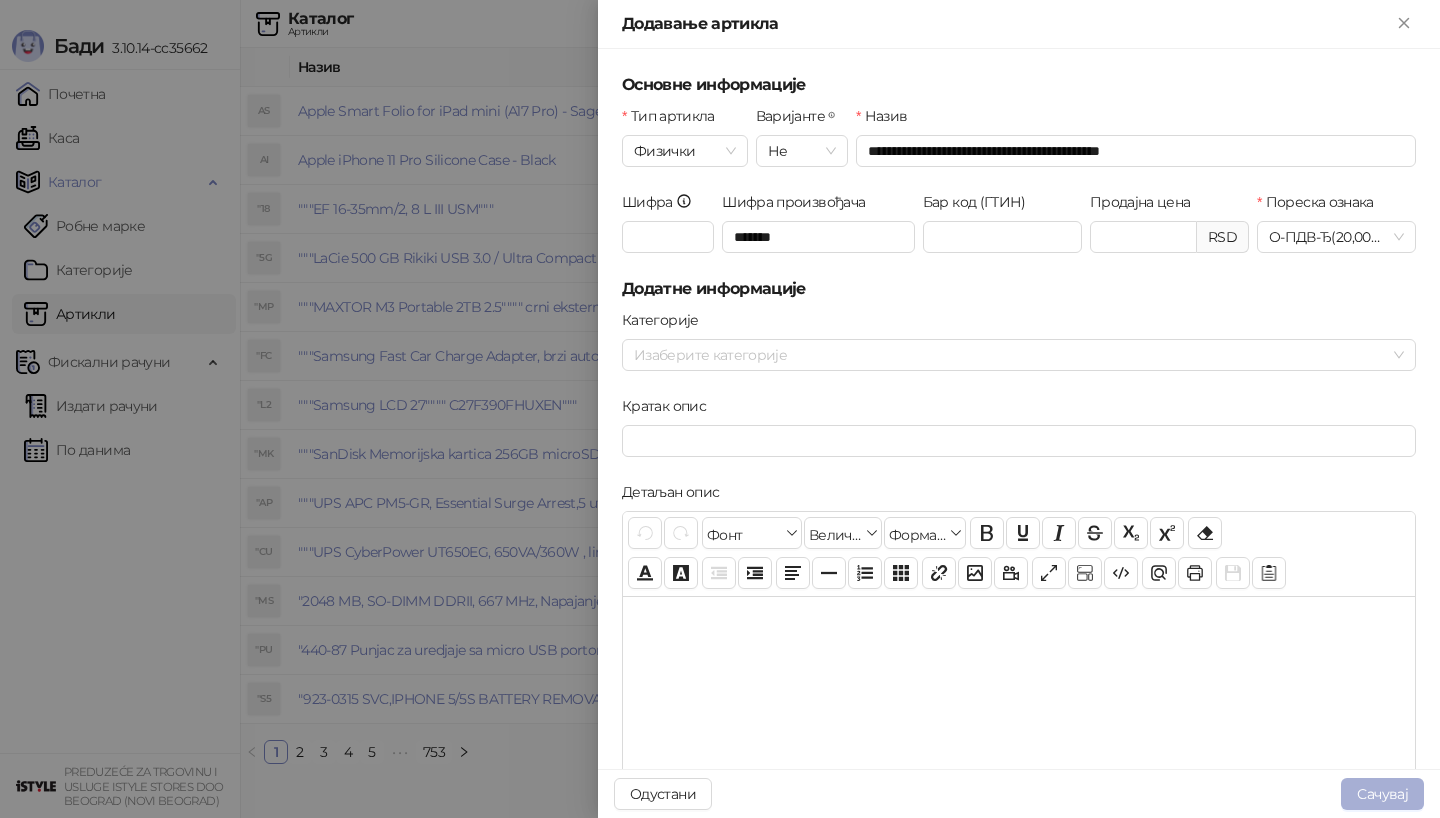 click on "Сачувај" at bounding box center (1382, 794) 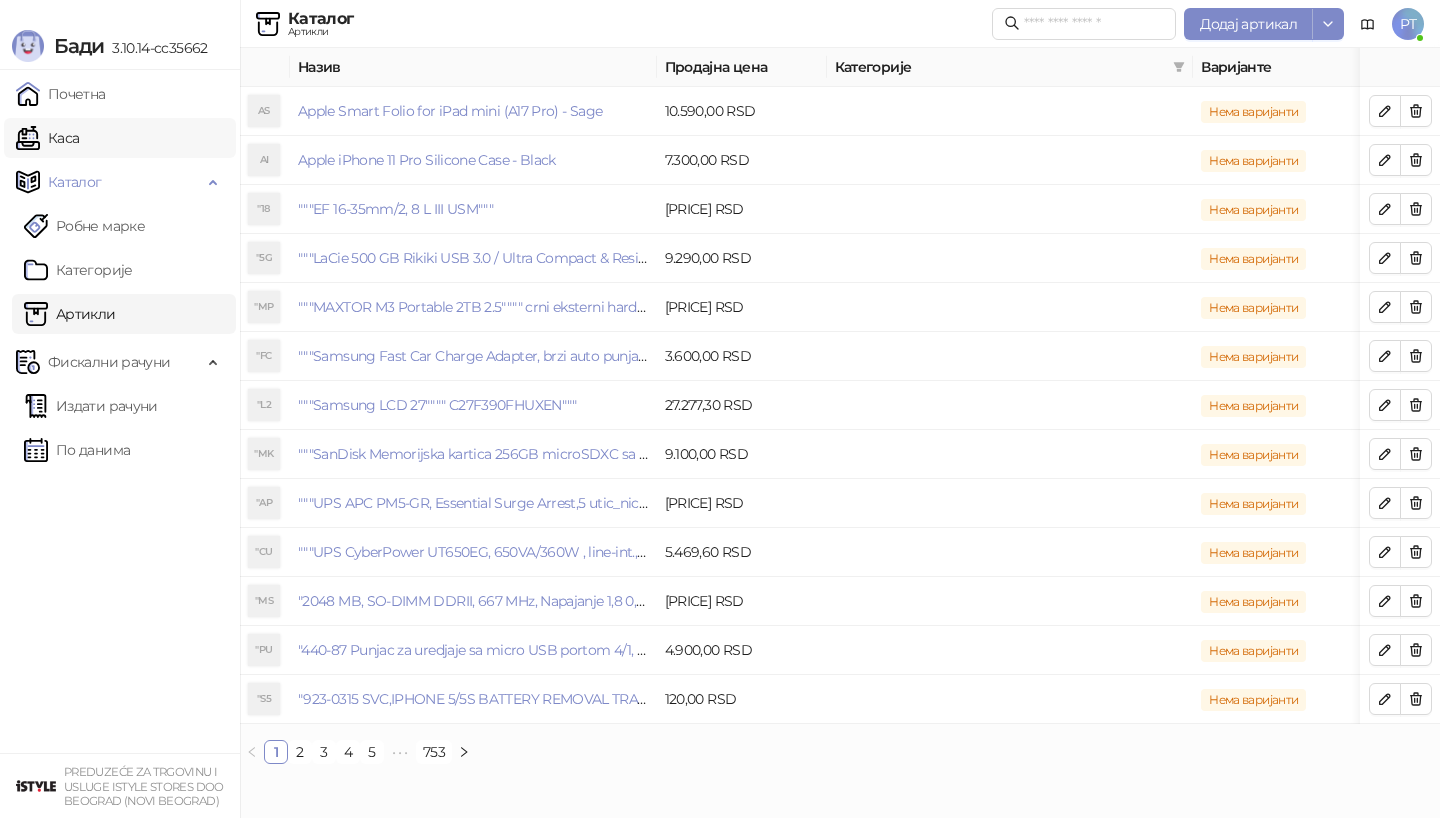 click on "Каса" at bounding box center (47, 138) 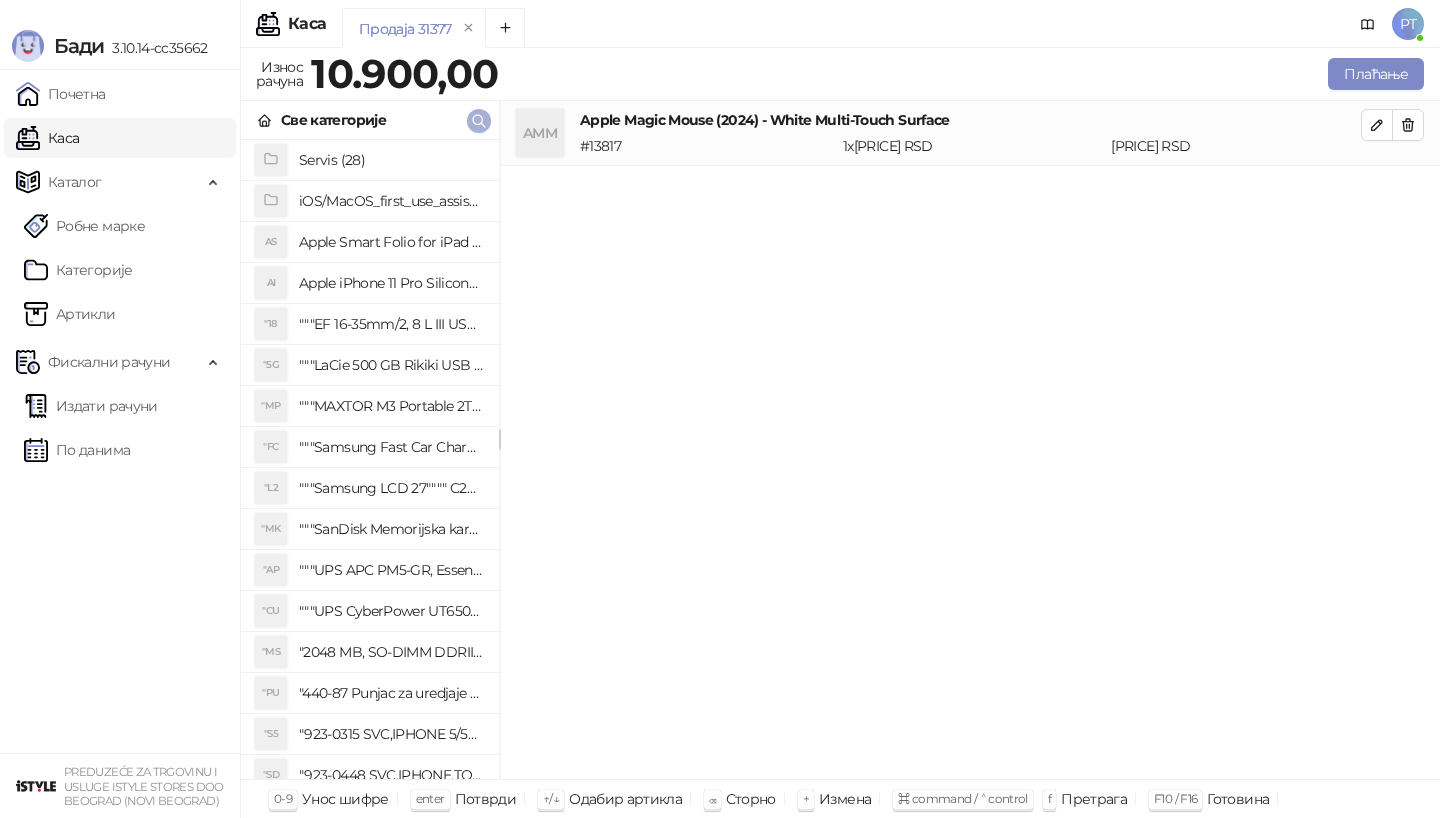 click 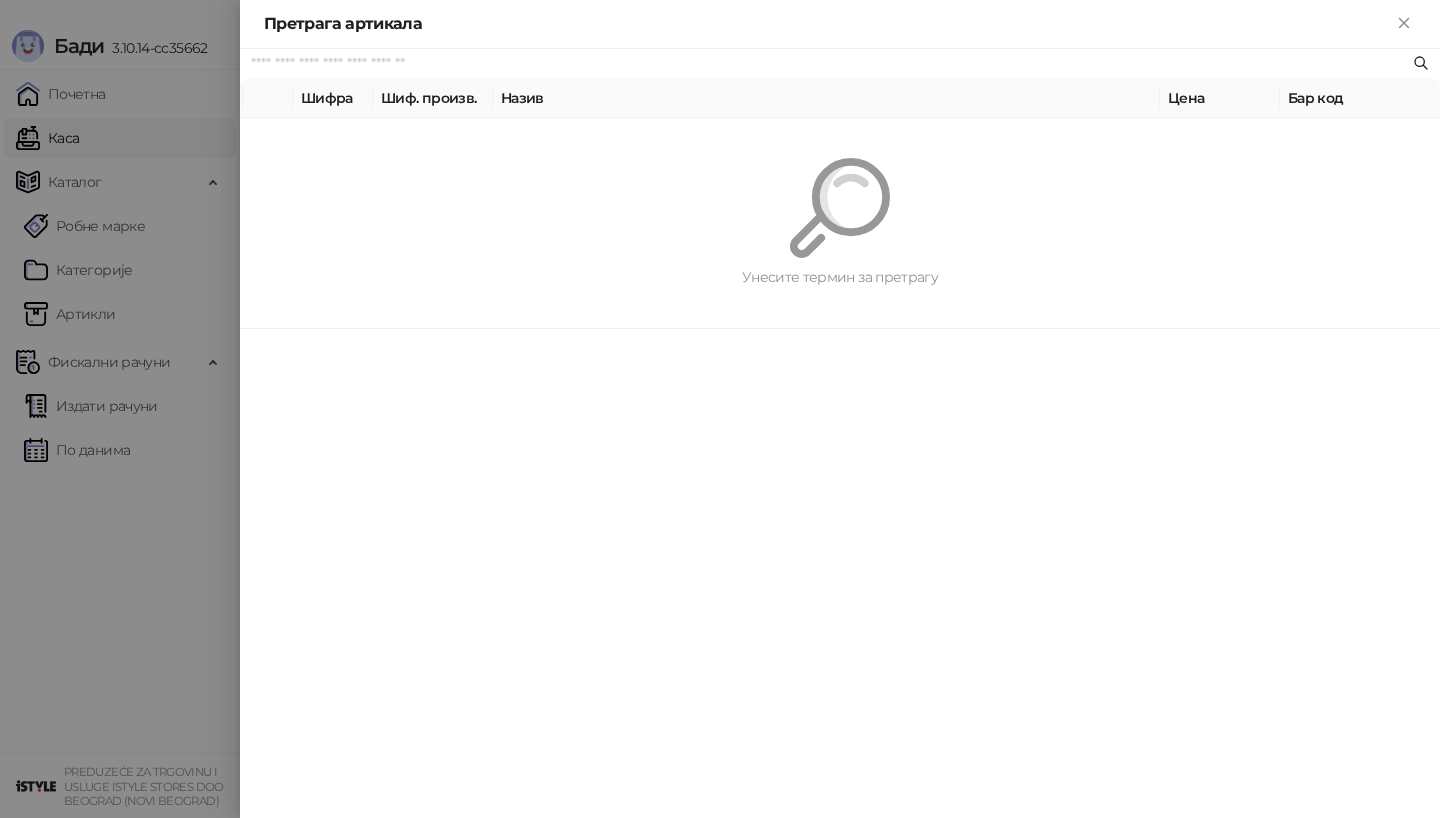 paste on "*******" 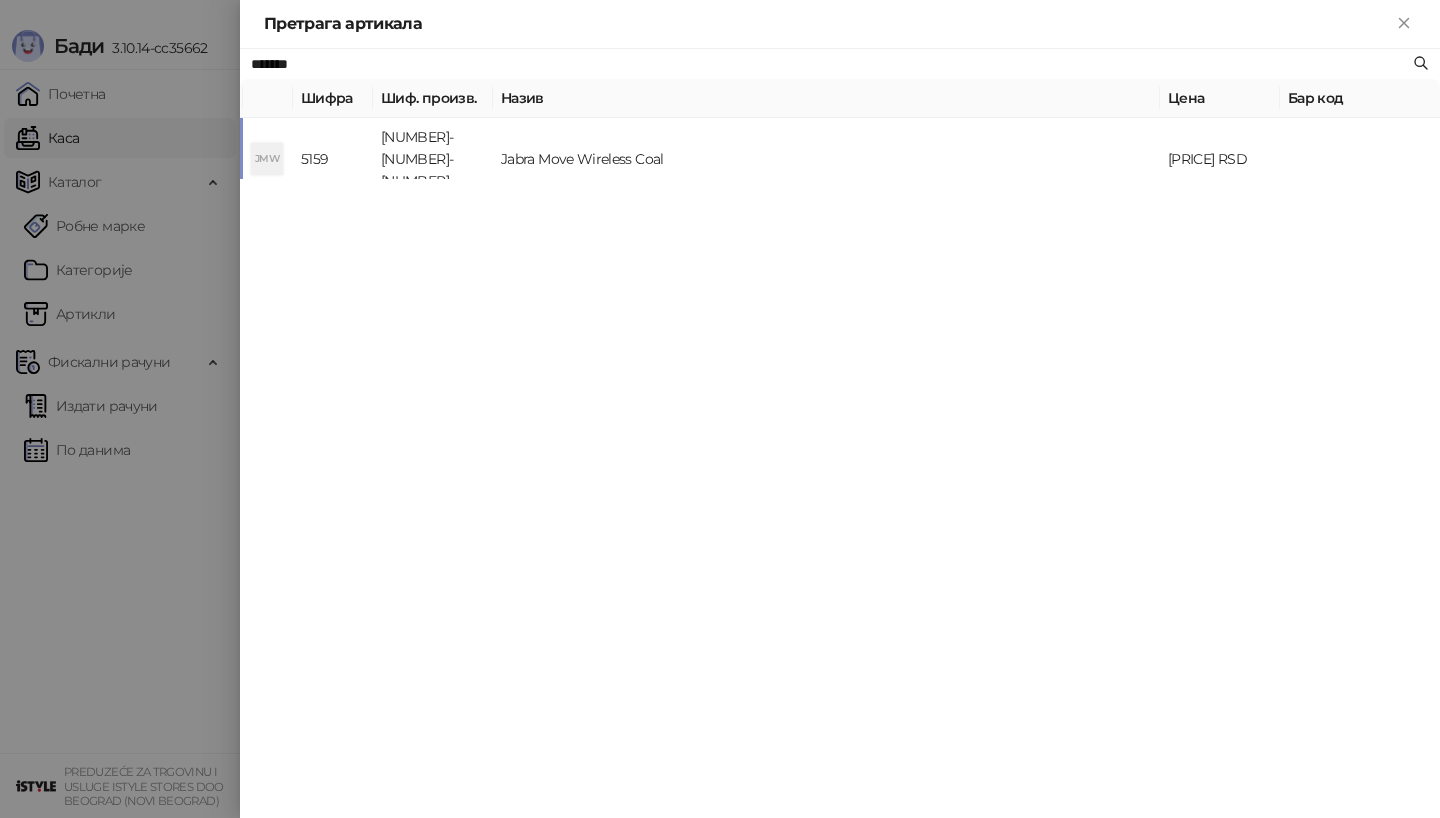 click on "*******" at bounding box center (830, 64) 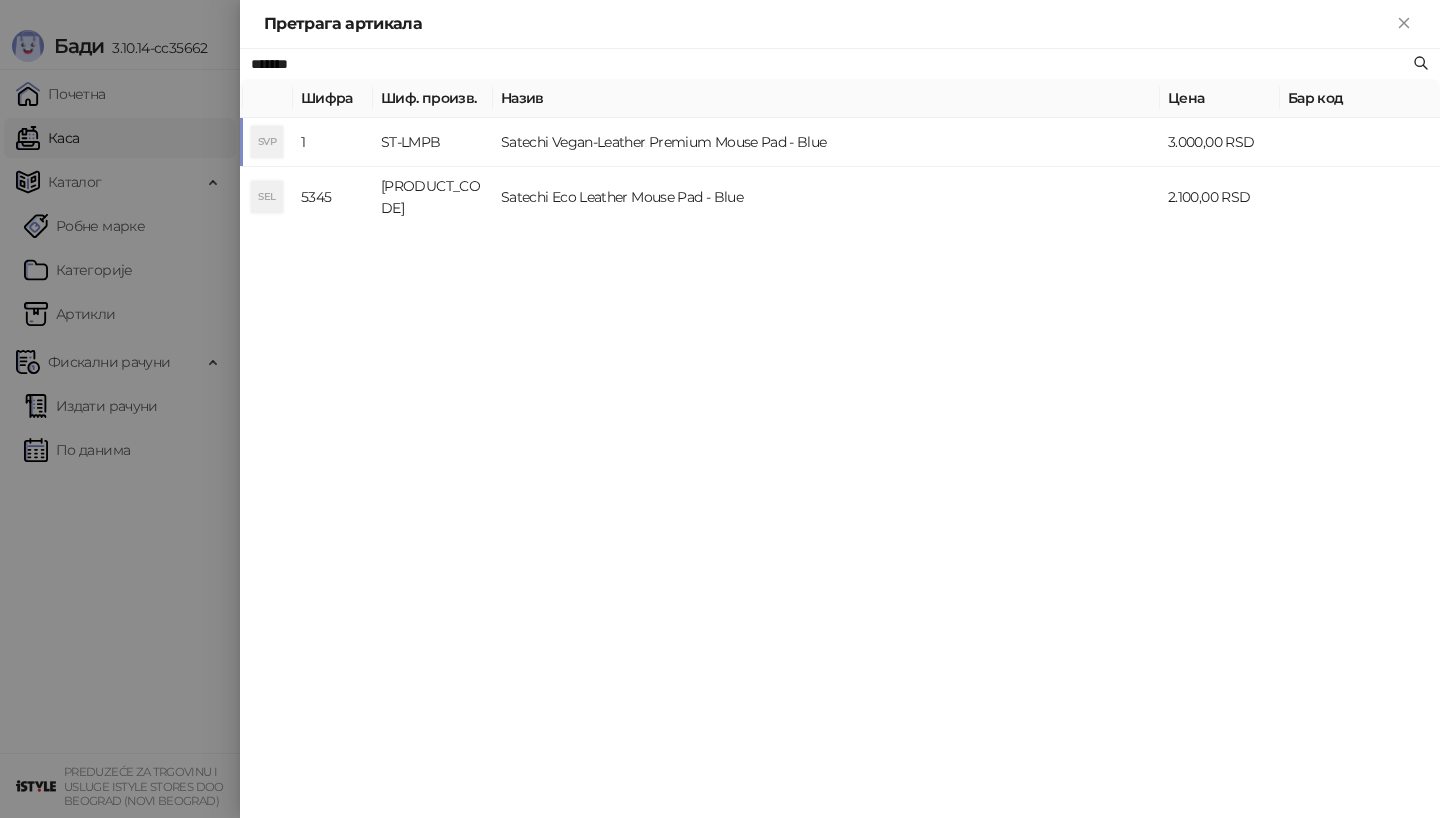 type on "*******" 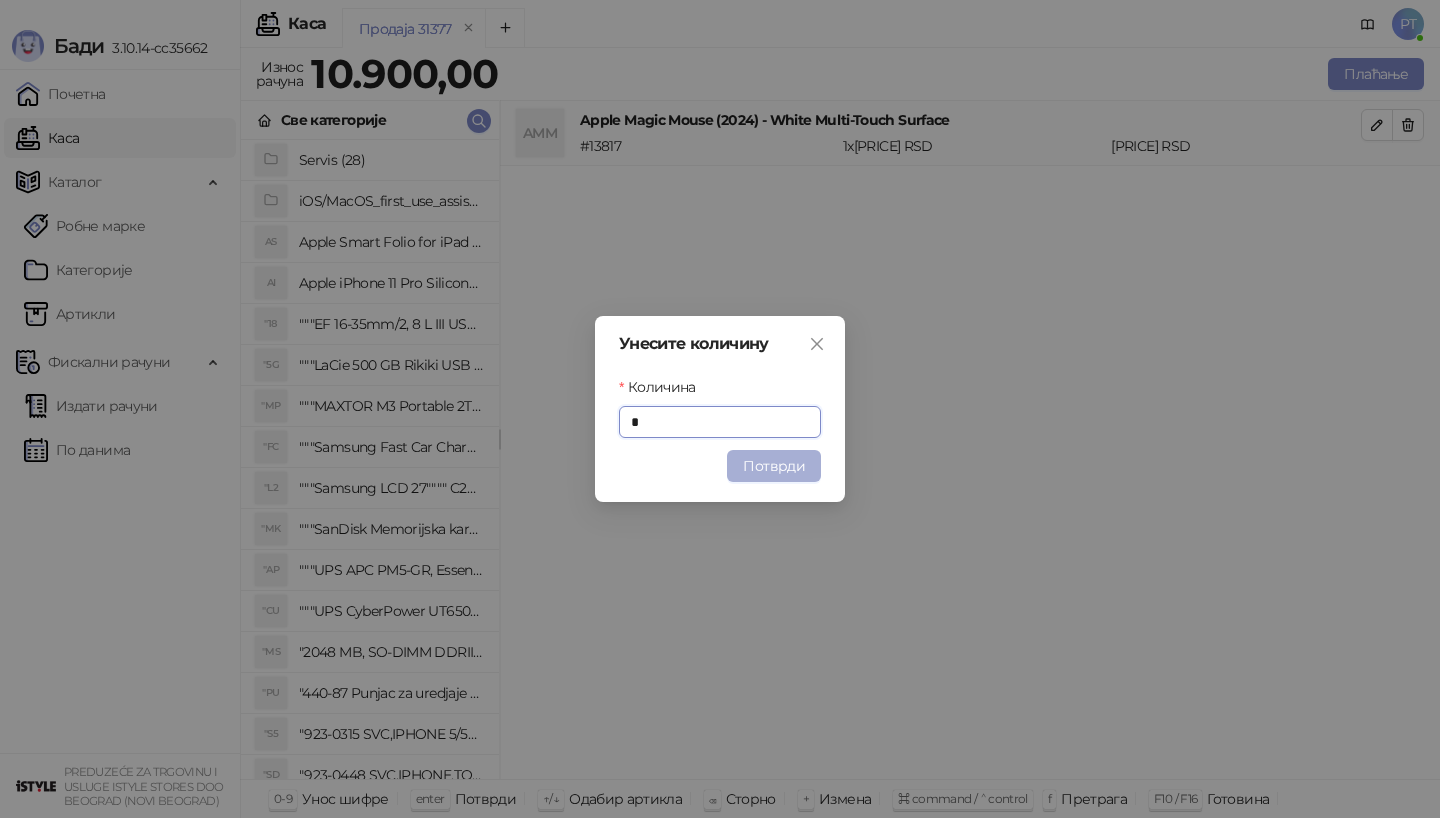 click on "Потврди" at bounding box center (774, 466) 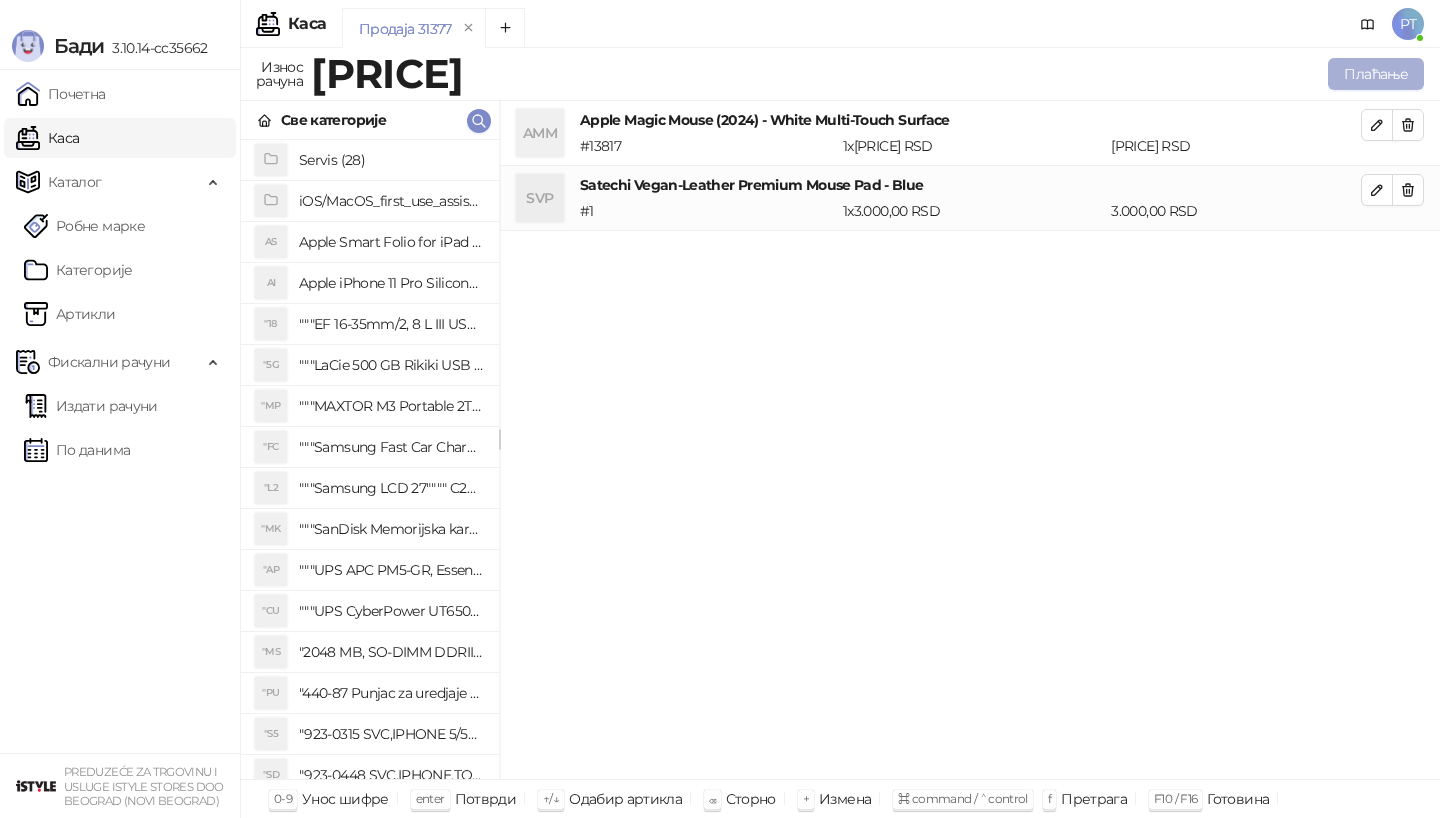 click on "Плаћање" at bounding box center [1376, 74] 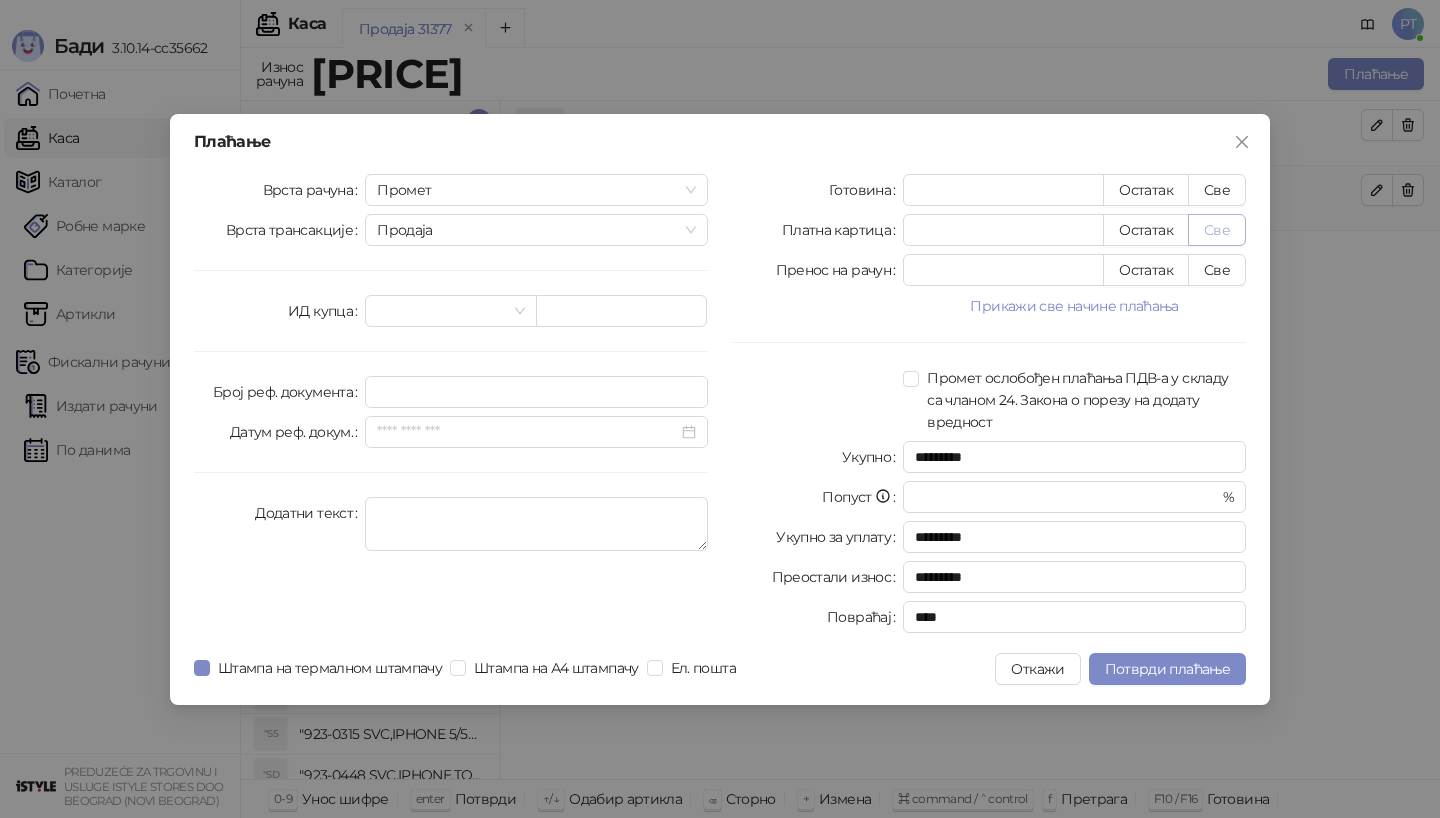 click on "Све" at bounding box center (1217, 230) 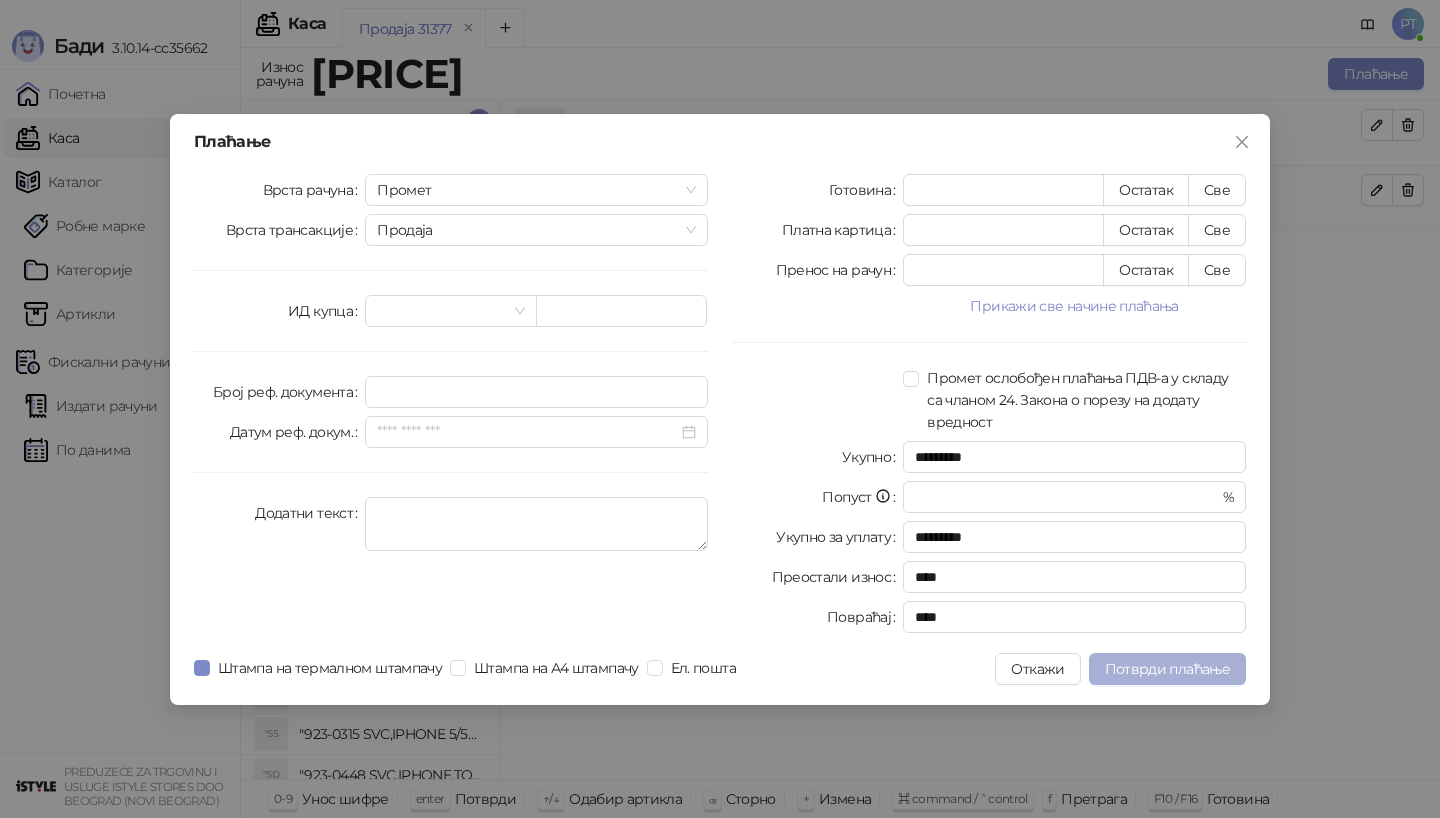 click on "Потврди плаћање" at bounding box center (1167, 669) 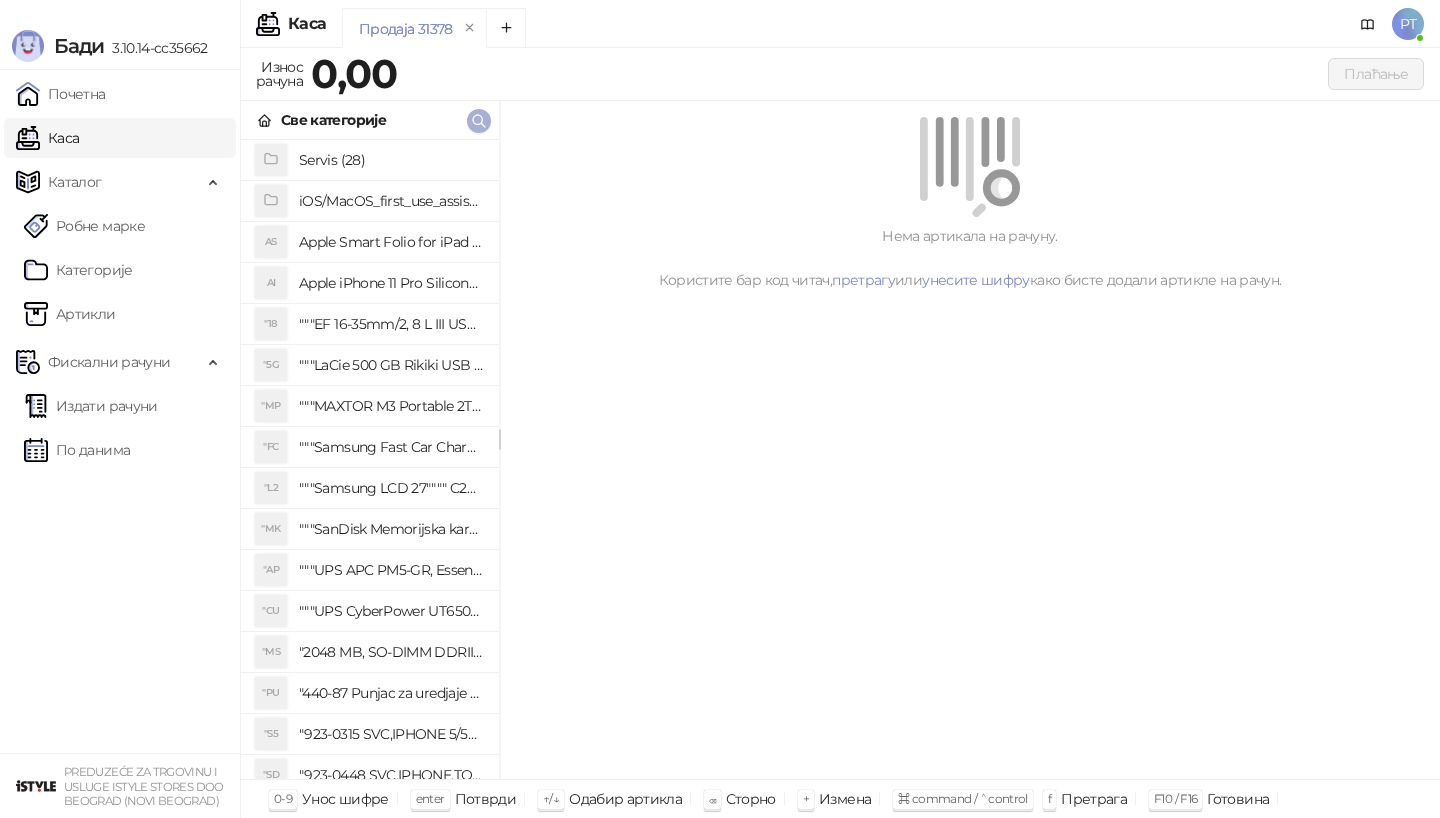 click 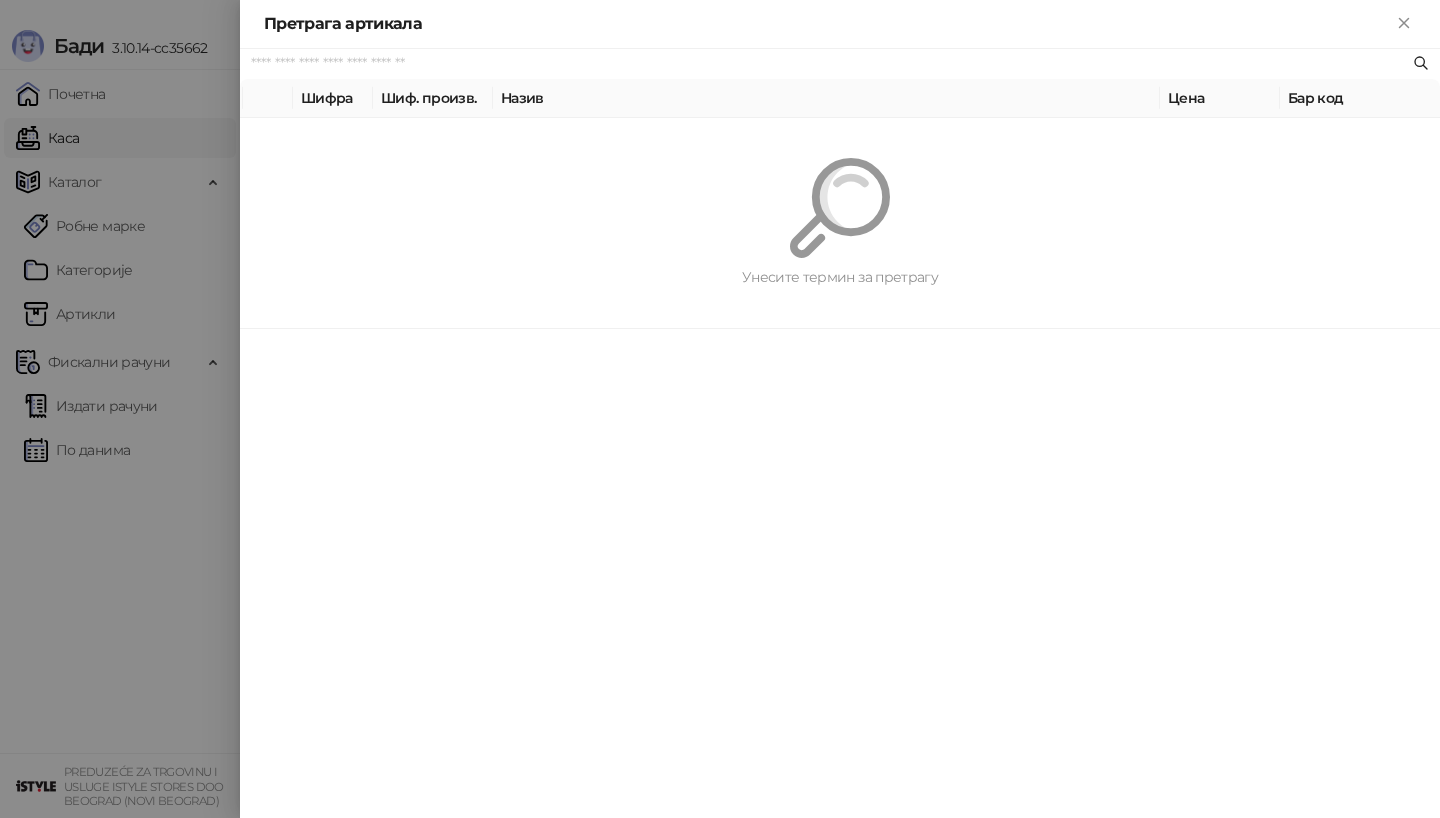 paste on "*********" 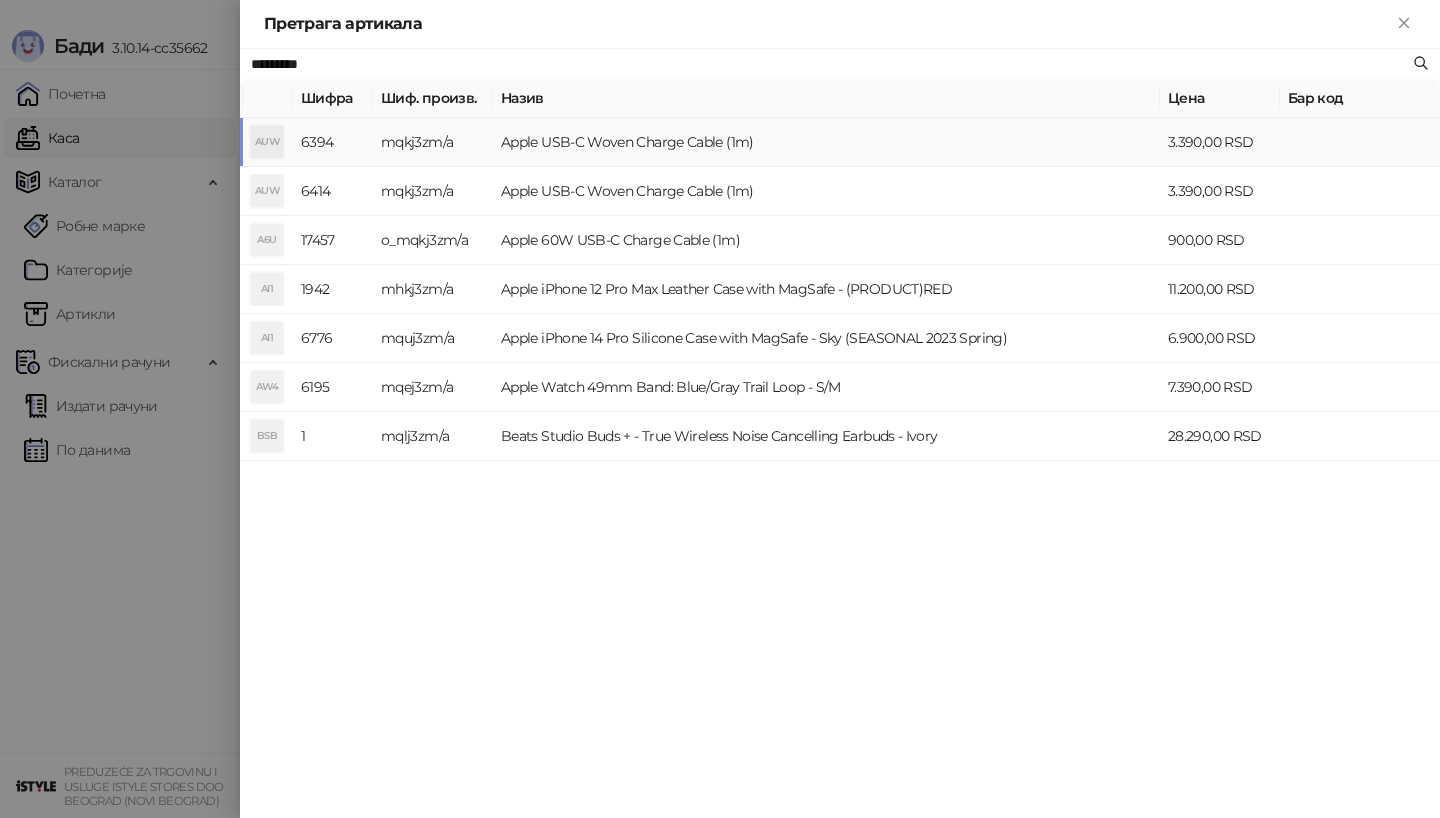 click on "mqkj3zm/a" at bounding box center [433, 142] 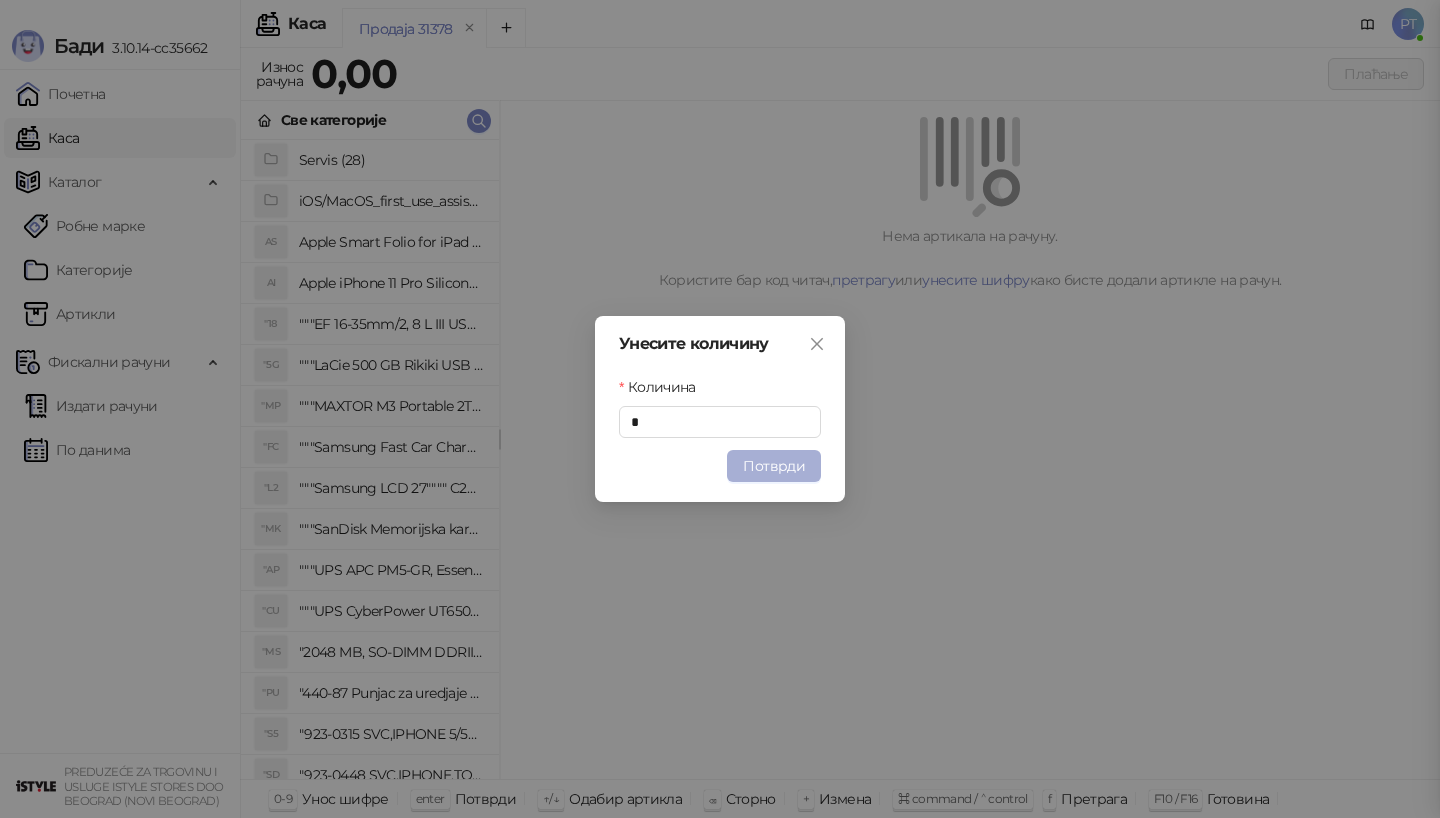 click on "Потврди" at bounding box center [774, 466] 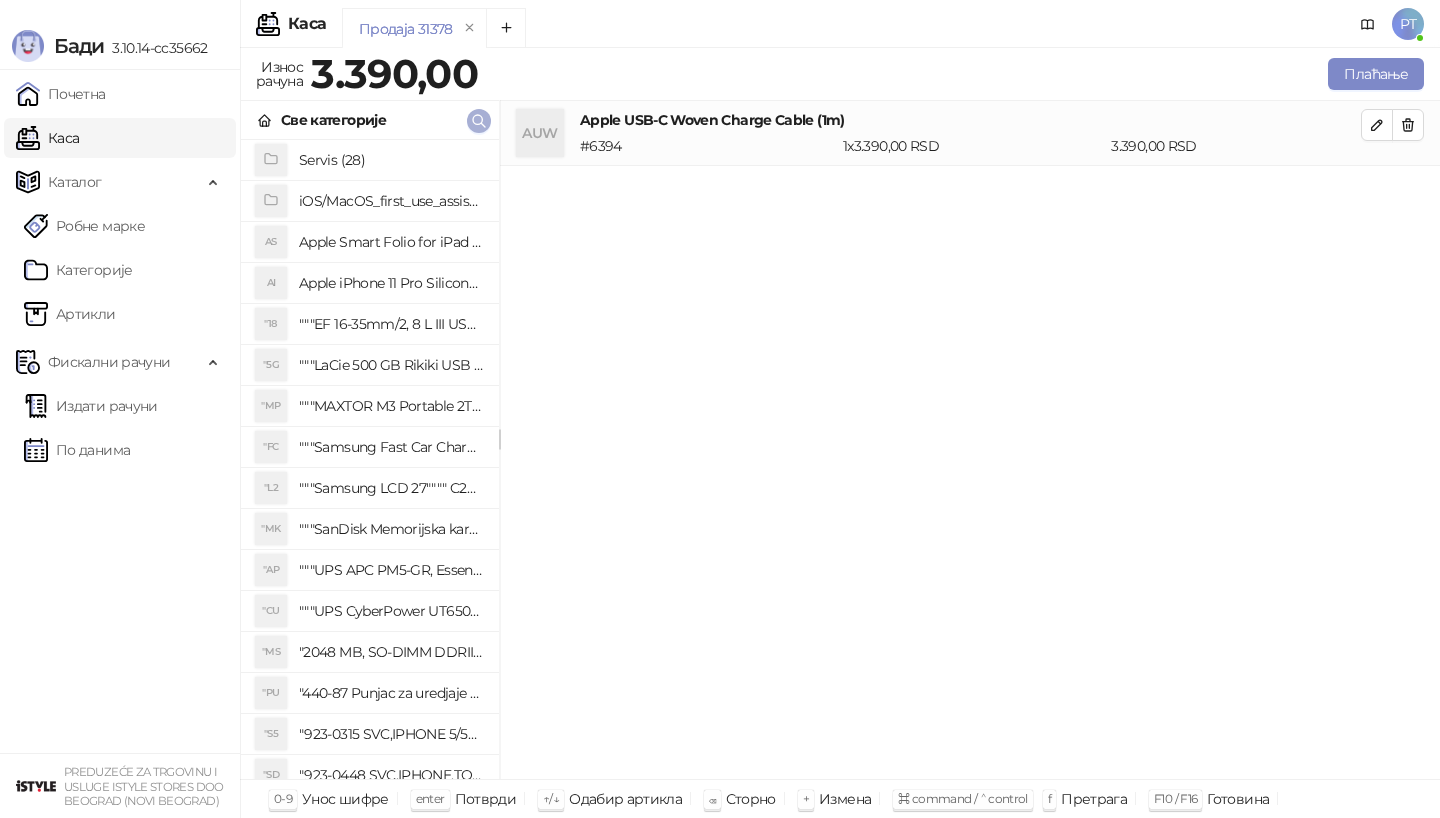 click 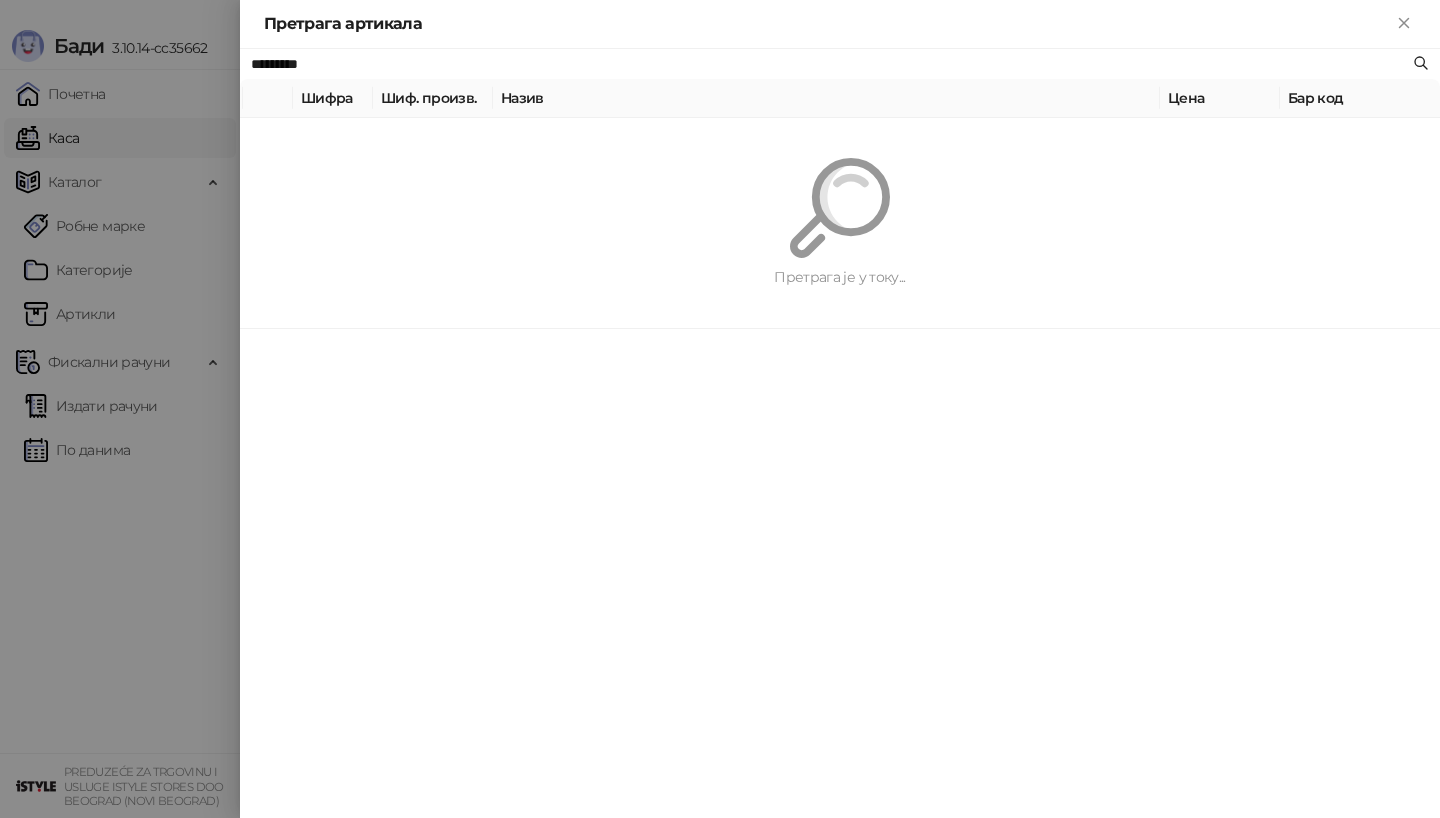 paste on "**********" 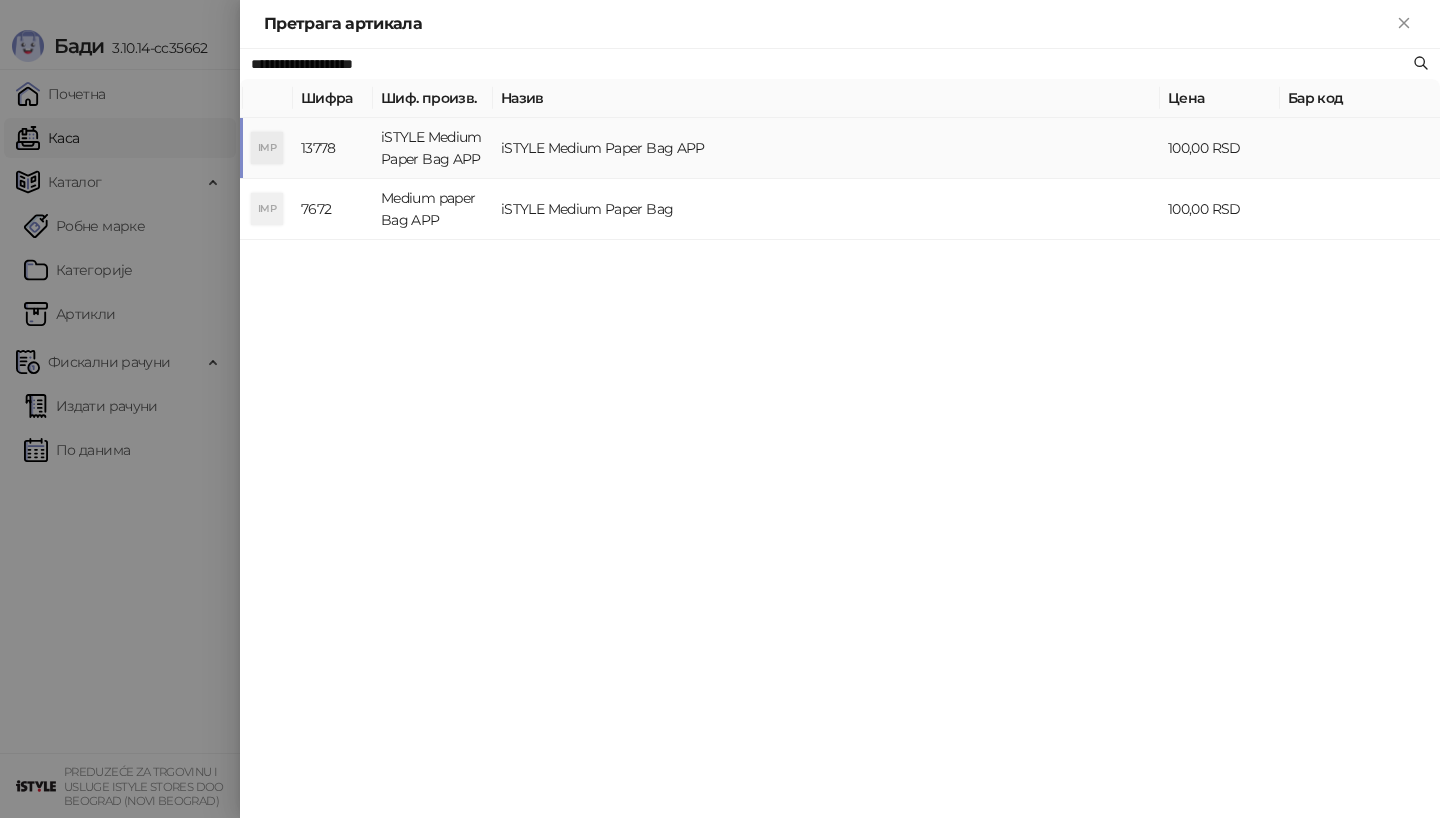 type on "**********" 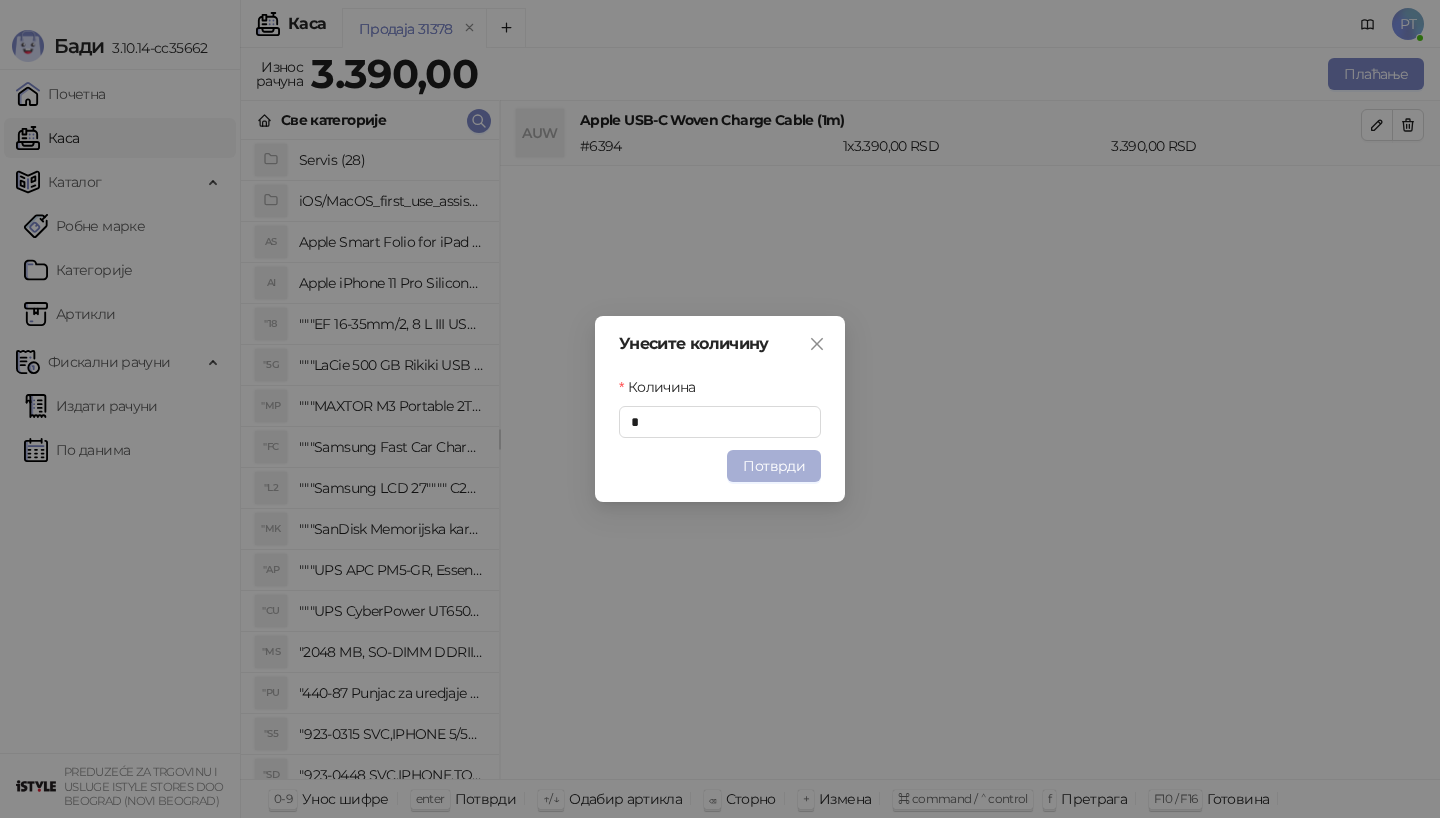 click on "Потврди" at bounding box center (774, 466) 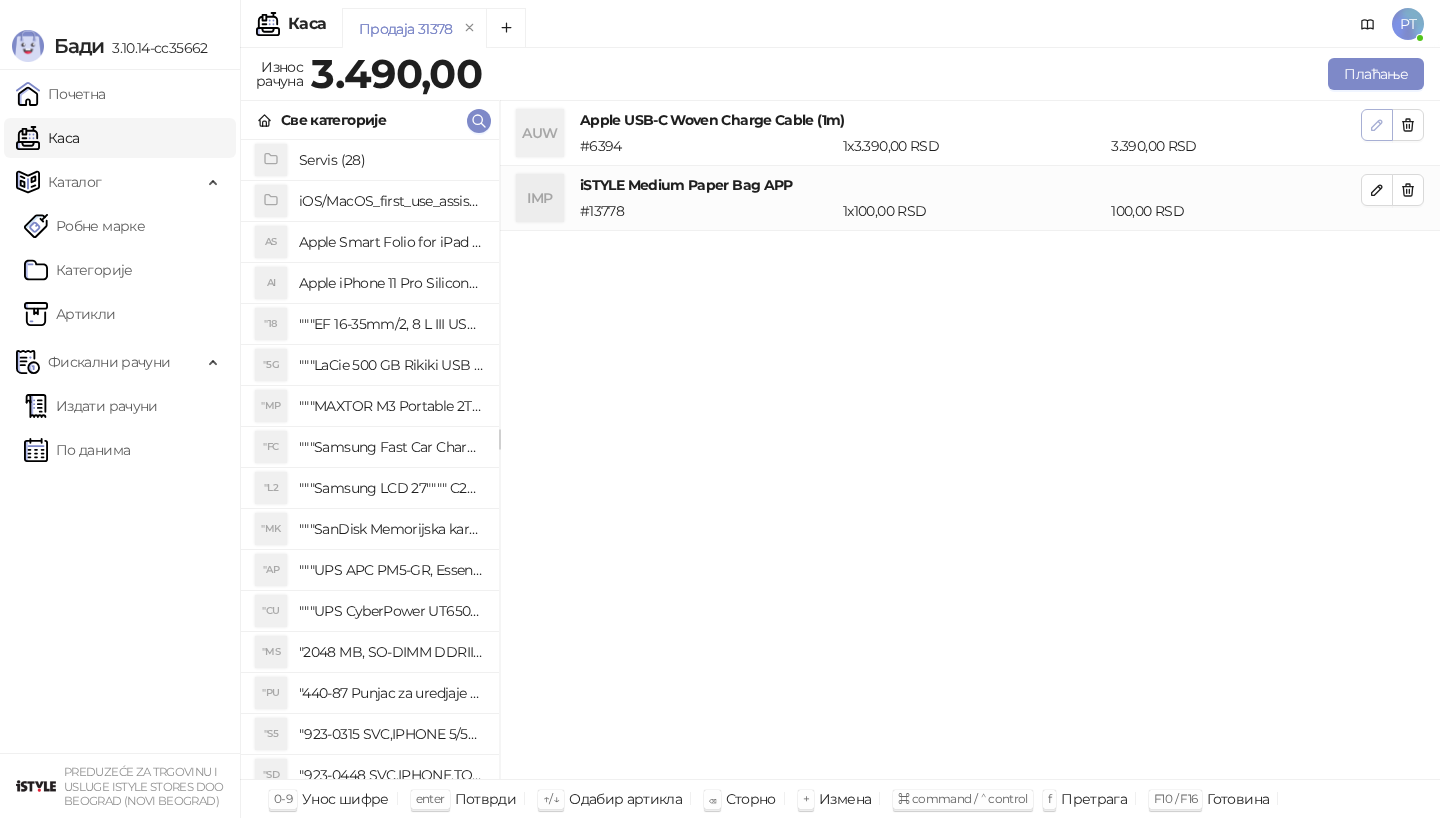 click at bounding box center (1377, 125) 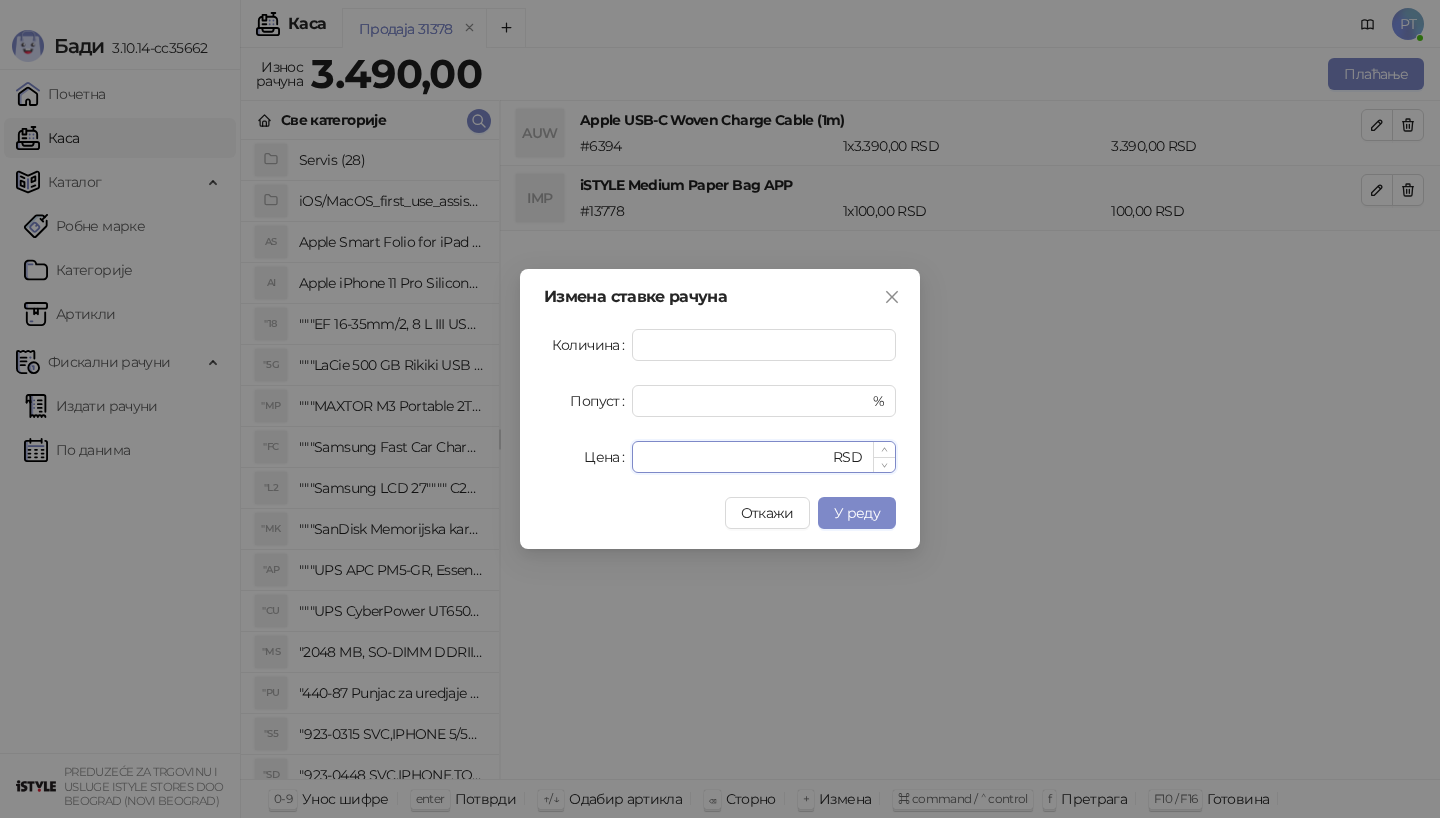 click on "****" at bounding box center (736, 457) 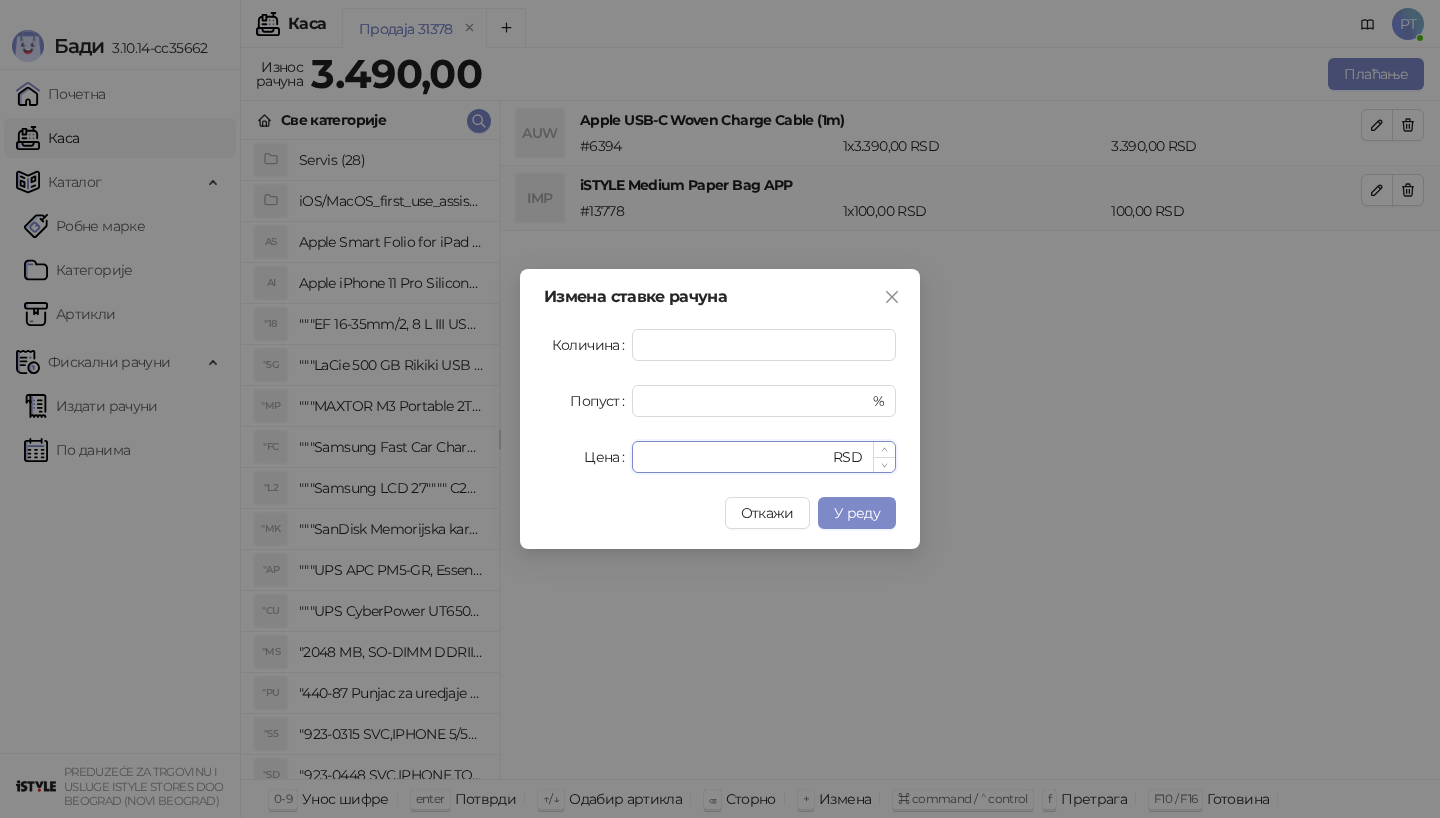 type on "****" 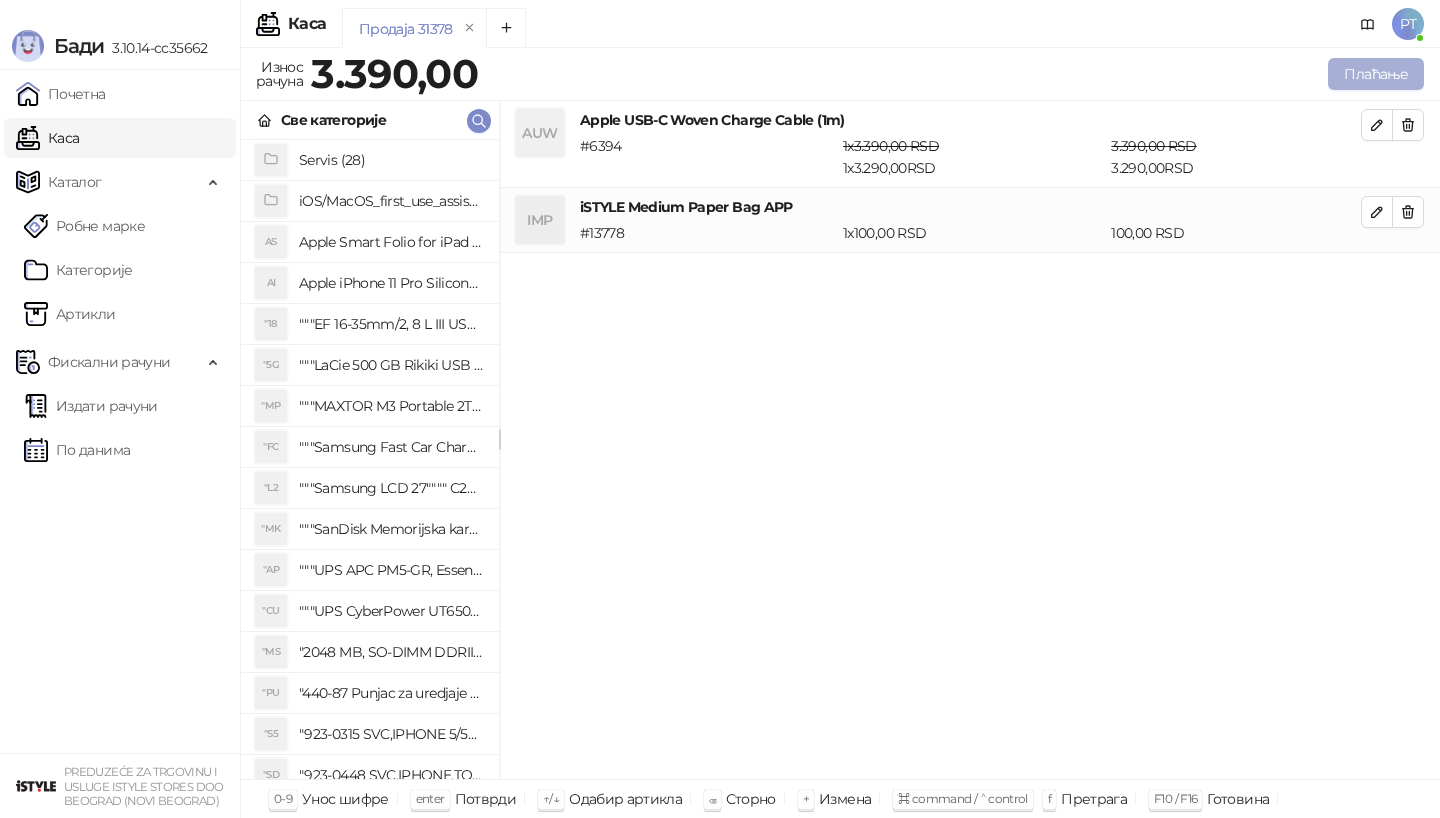 click on "Плаћање" at bounding box center (1376, 74) 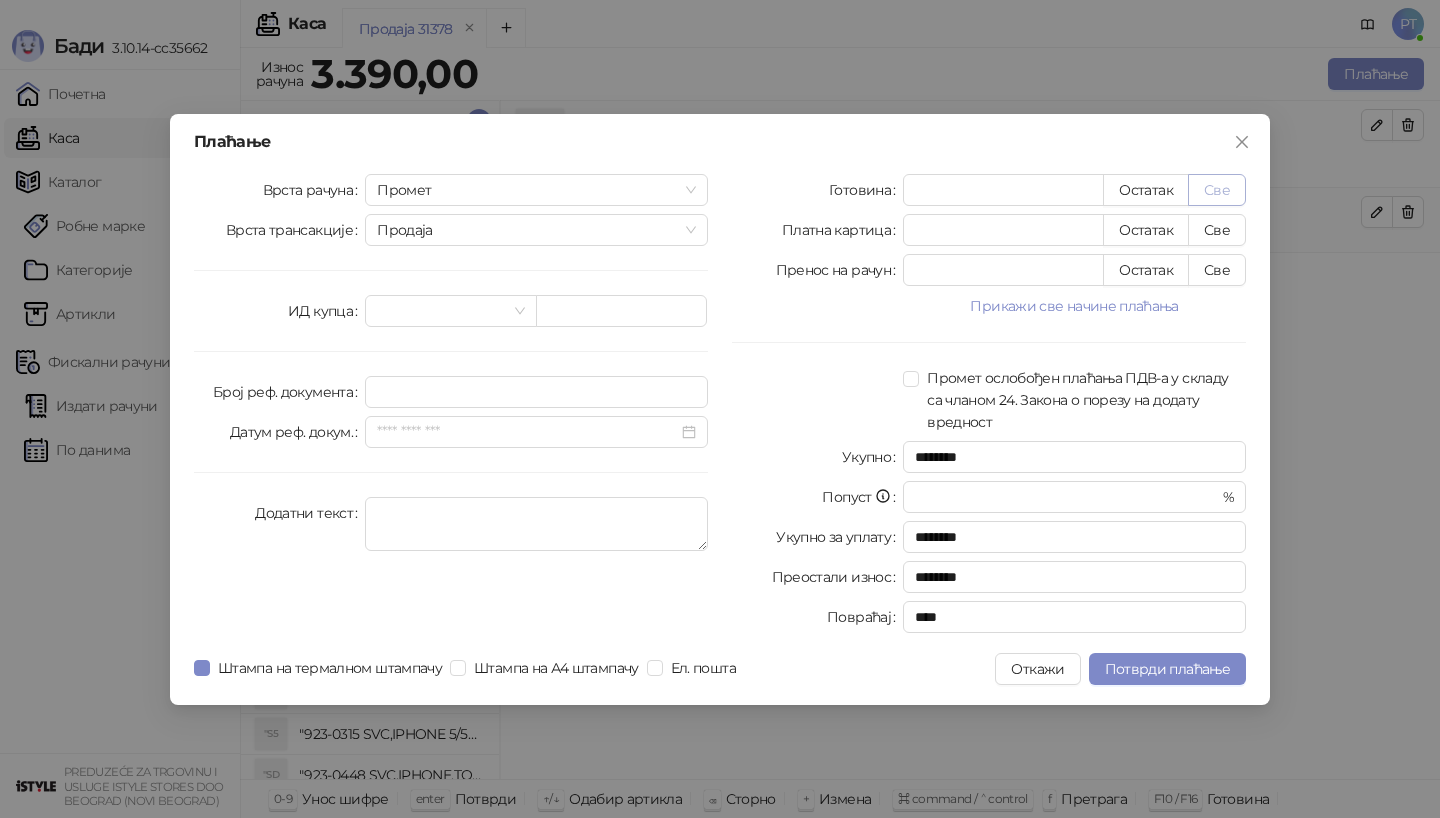 click on "Све" at bounding box center [1217, 190] 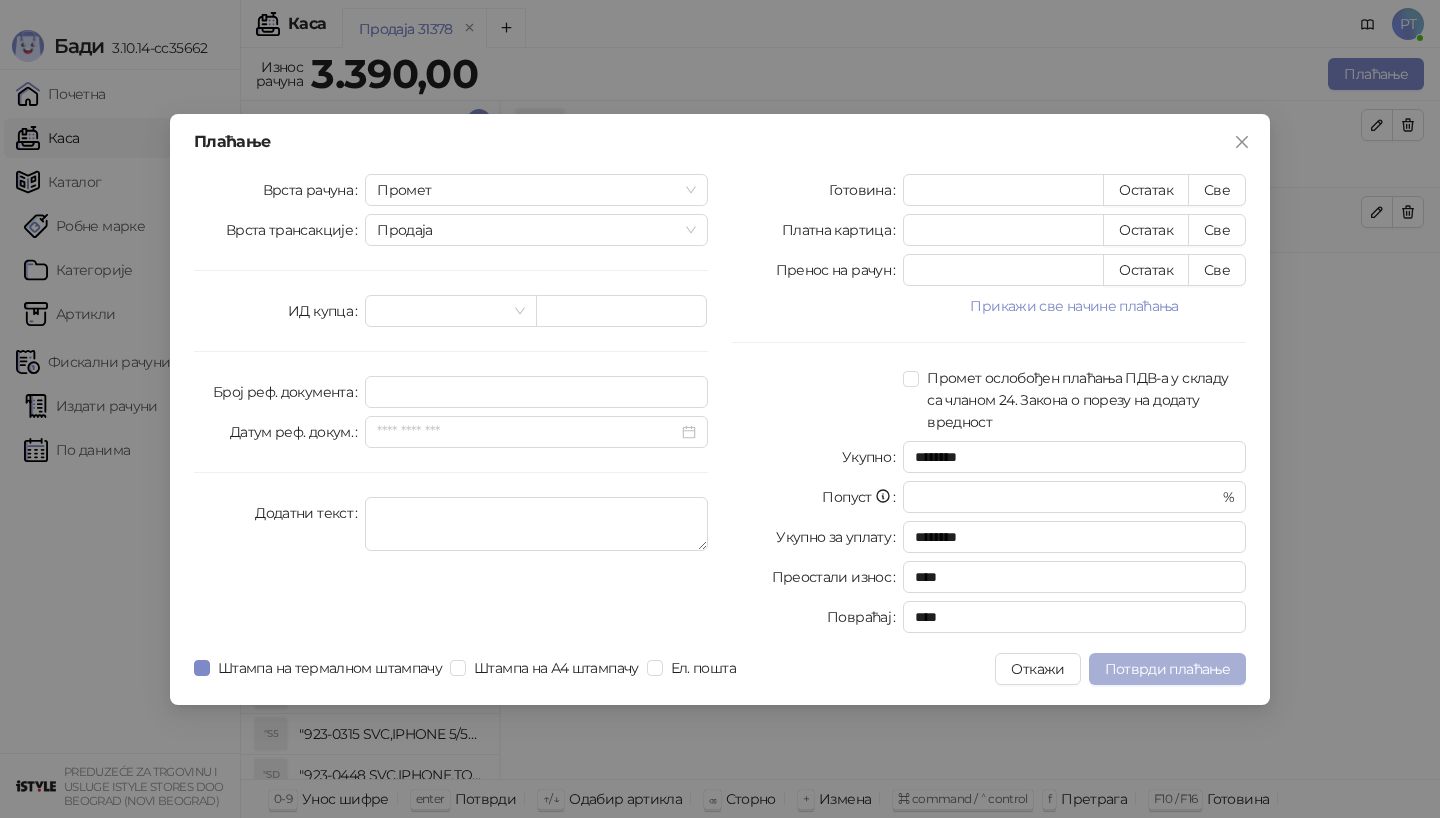 click on "Потврди плаћање" at bounding box center [1167, 669] 